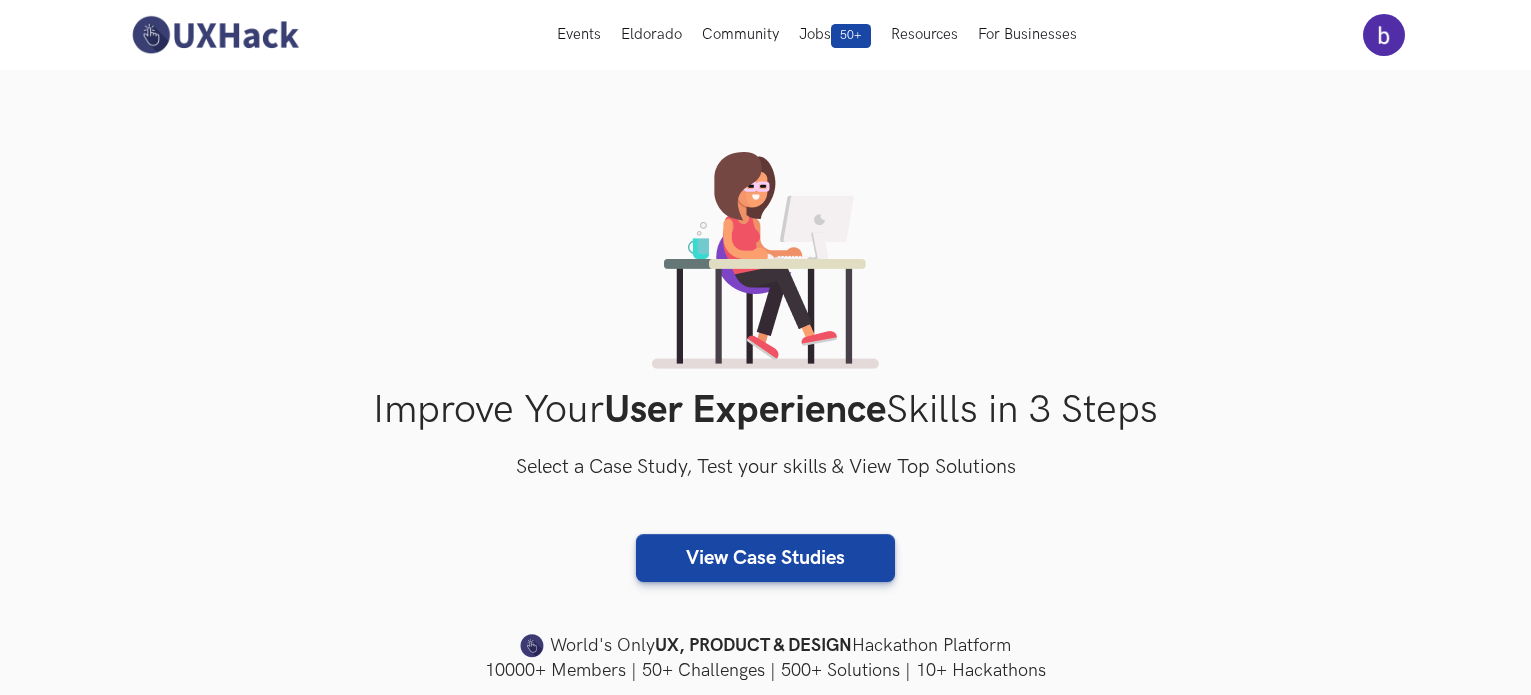 scroll, scrollTop: 0, scrollLeft: 0, axis: both 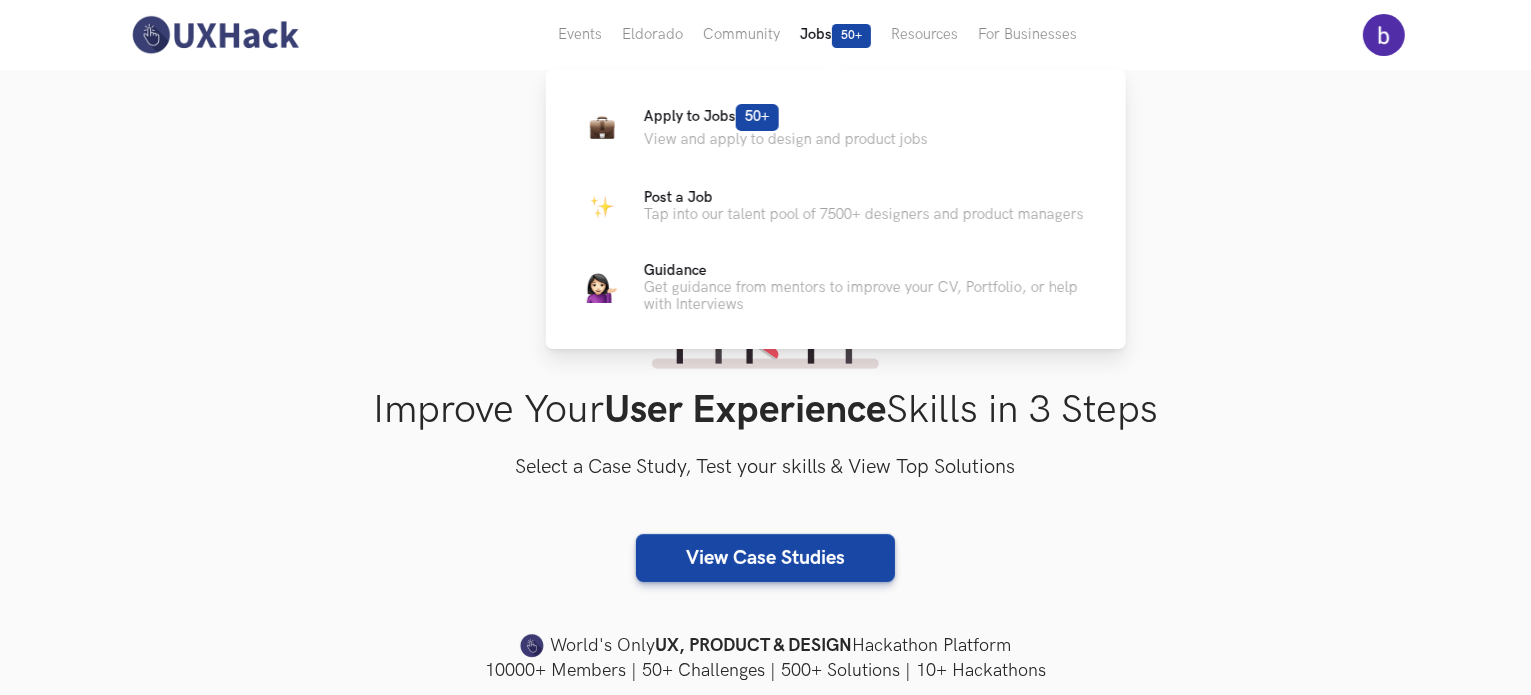 click on "Jobs  50+" at bounding box center [580, 35] 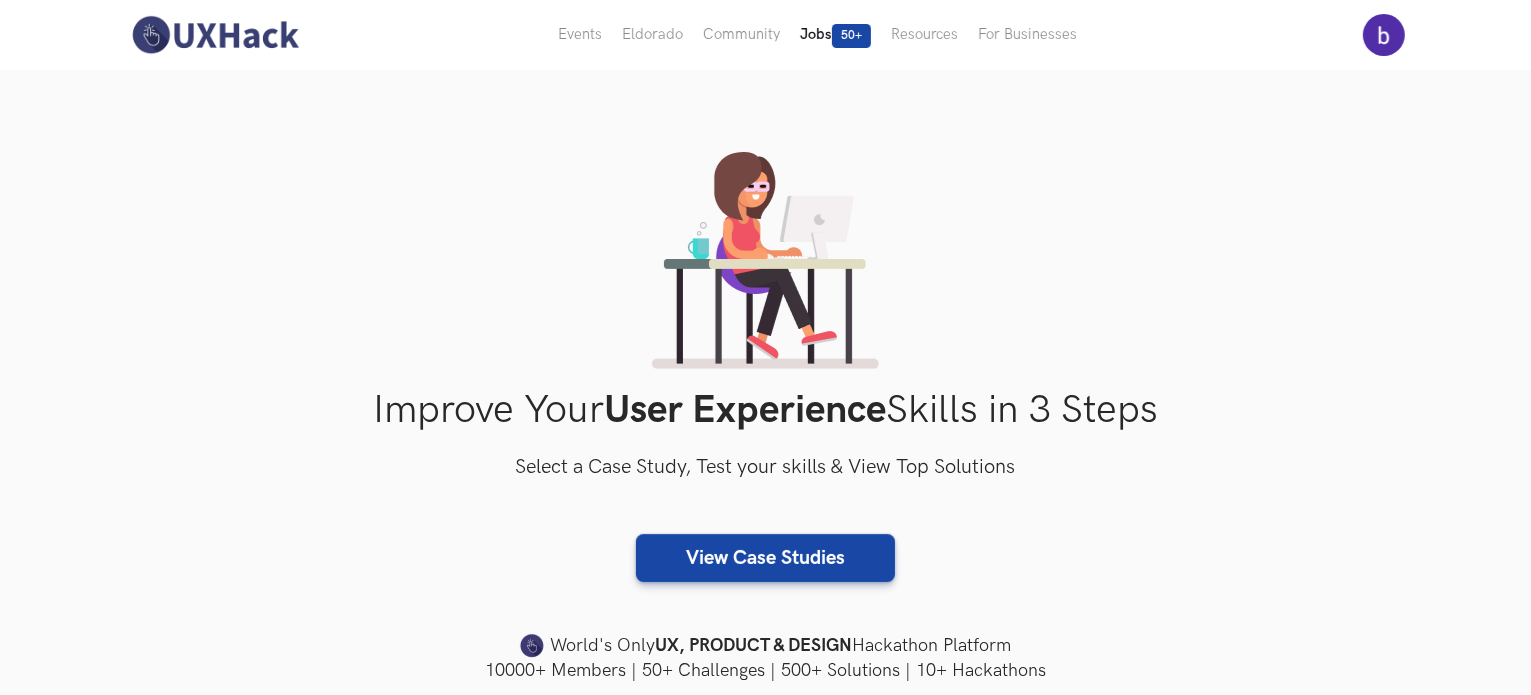click on "Jobs  50+" at bounding box center [580, 35] 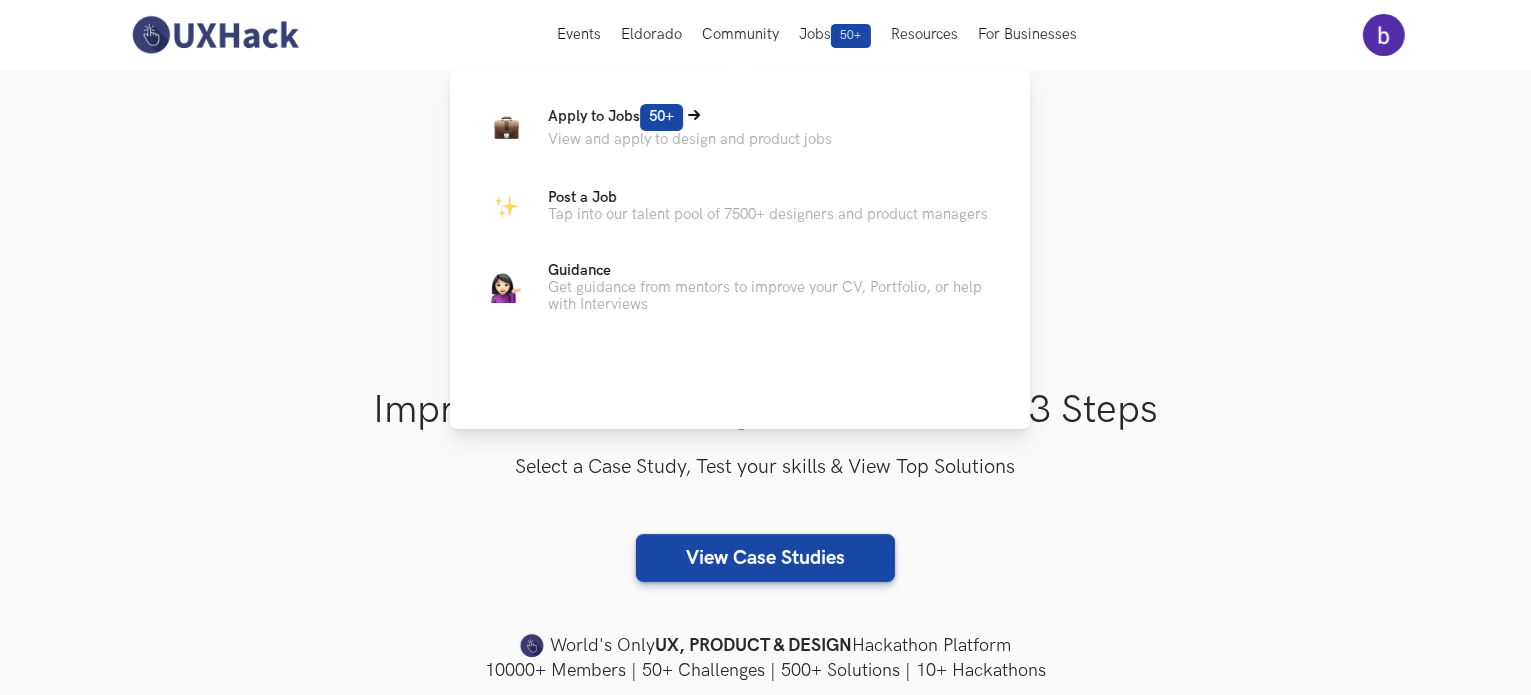 click on "Apply to Jobs  50+" at bounding box center (615, 116) 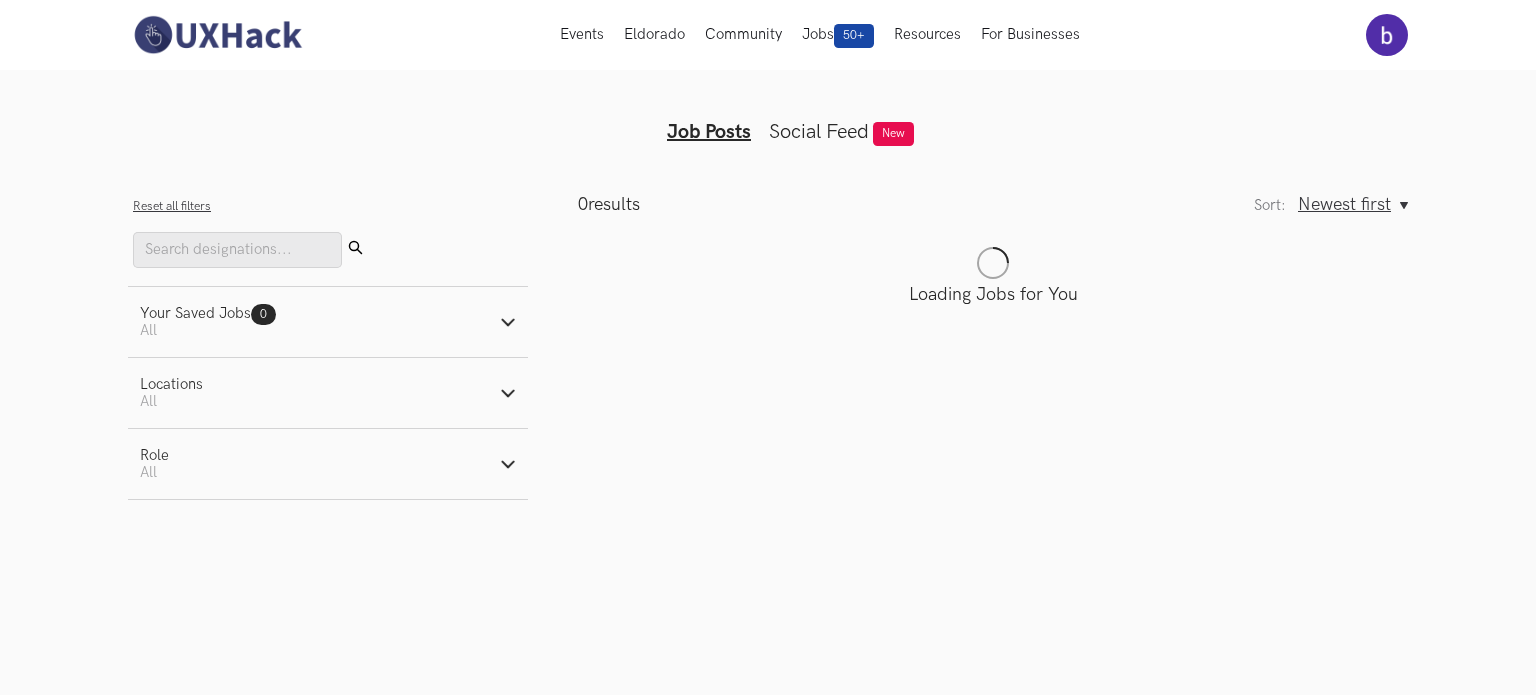 scroll, scrollTop: 0, scrollLeft: 0, axis: both 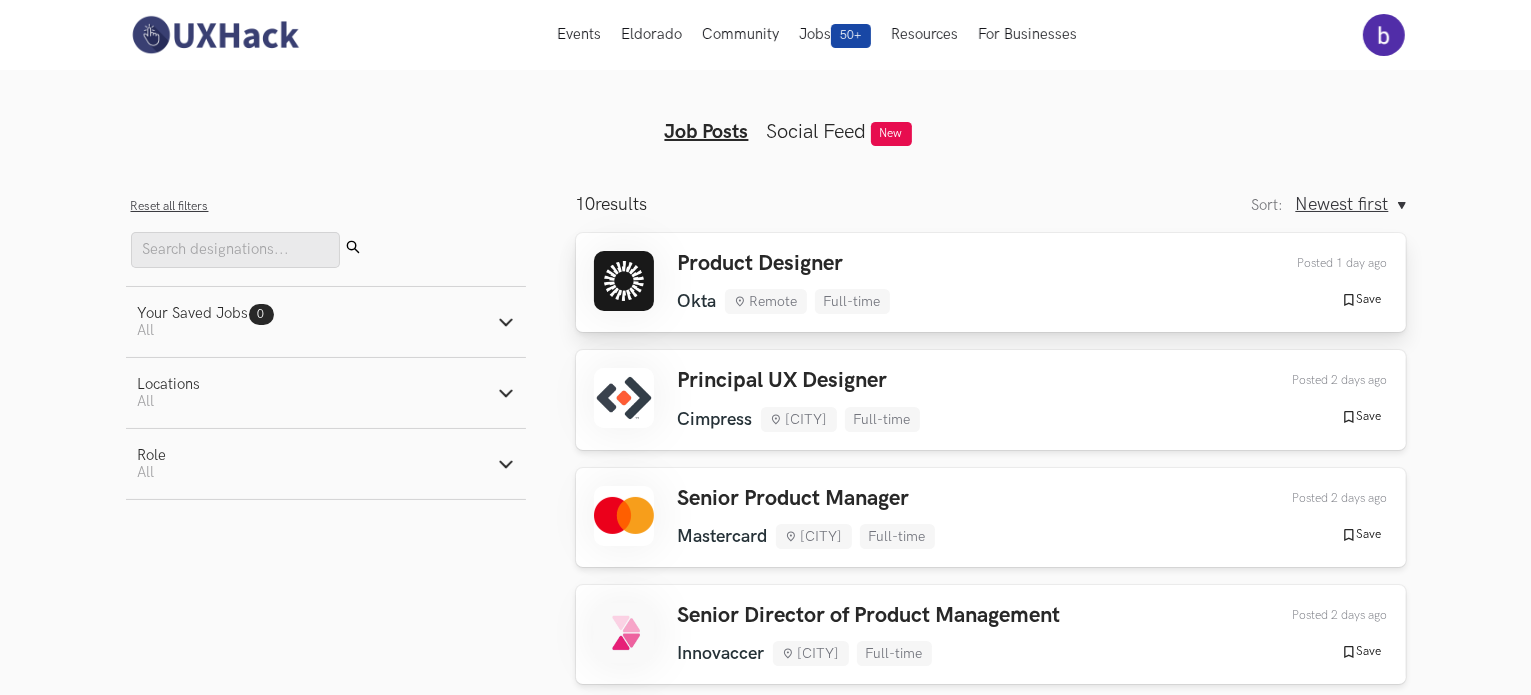 click on "Product Designer" at bounding box center (784, 264) 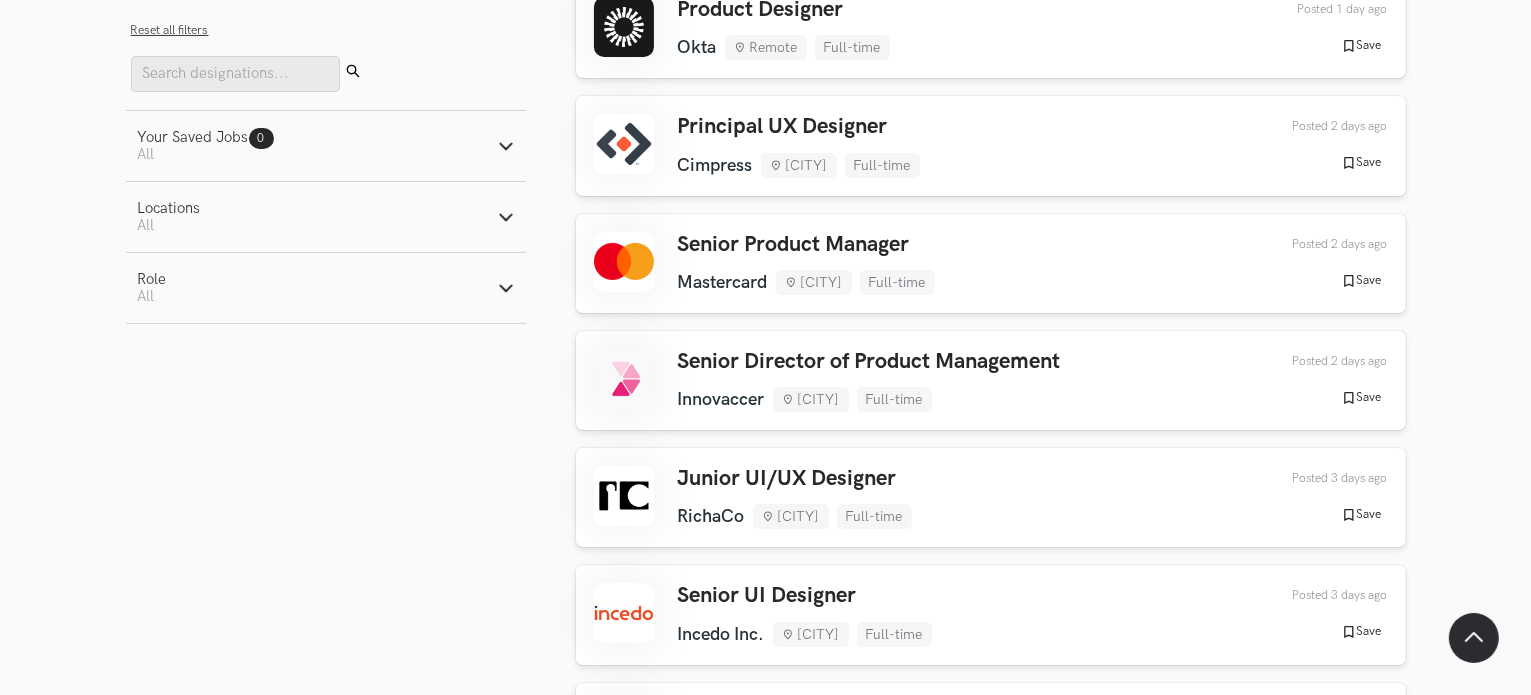 scroll, scrollTop: 300, scrollLeft: 0, axis: vertical 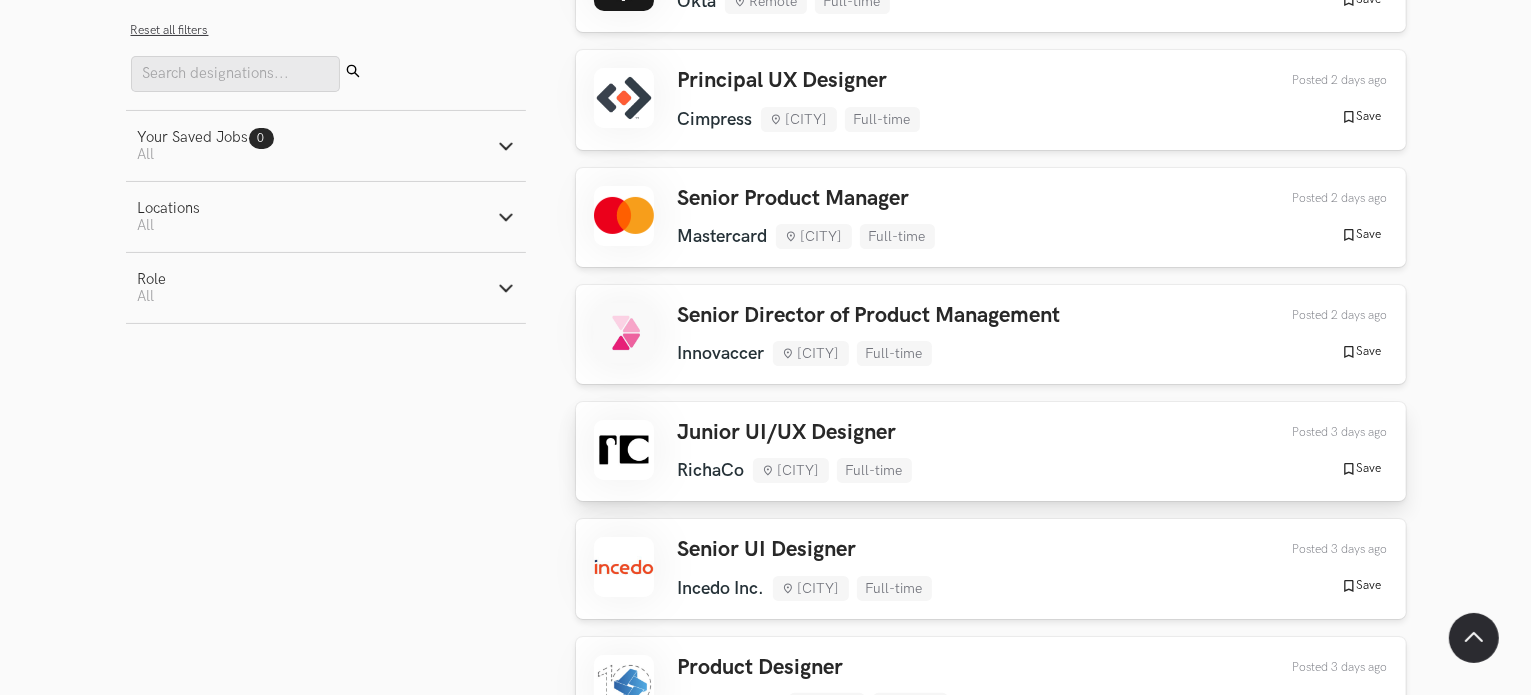 click on "Junior UI/UX Designer
[COMPANY]
[CITY]
Full-time
[COMPANY]
[CITY]
Full-time
[TIME]
Posted [TIME]
Save
Saved" at bounding box center [991, 451] 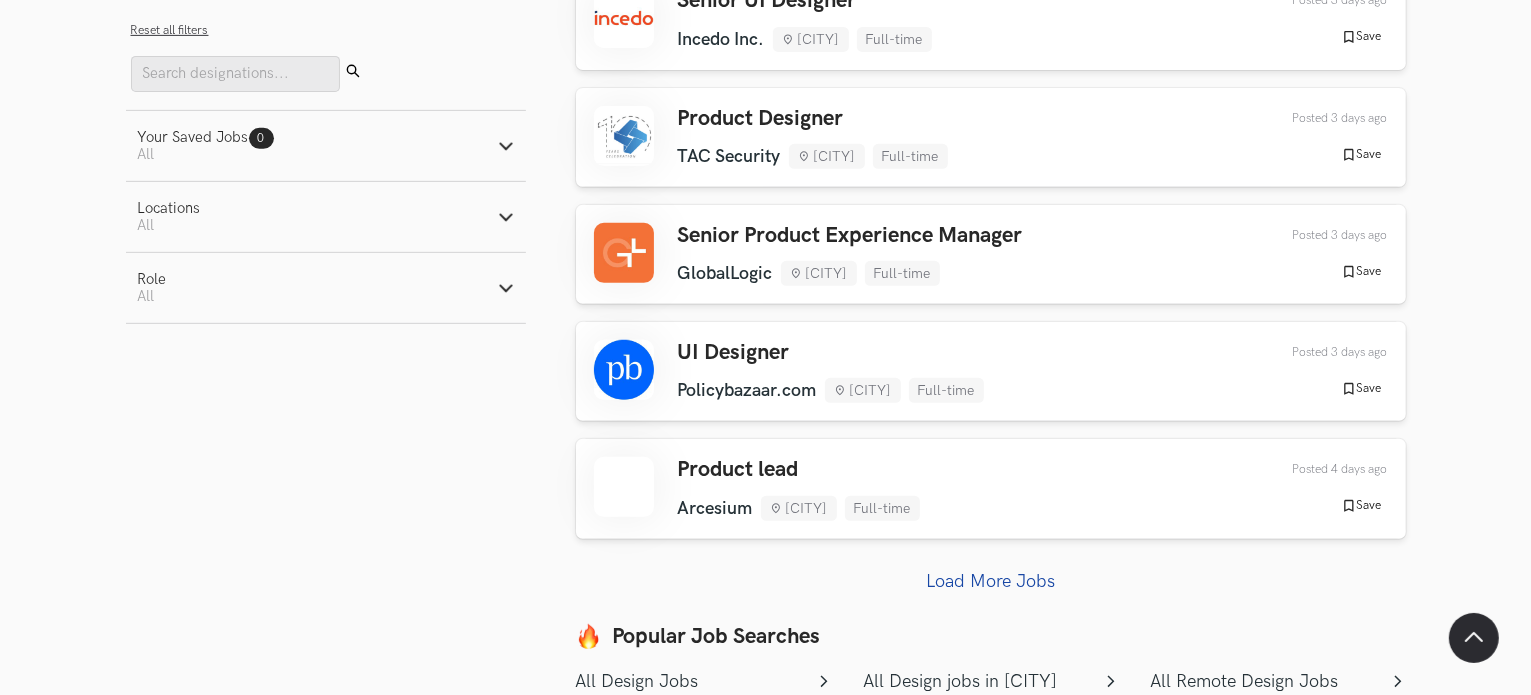 scroll, scrollTop: 900, scrollLeft: 0, axis: vertical 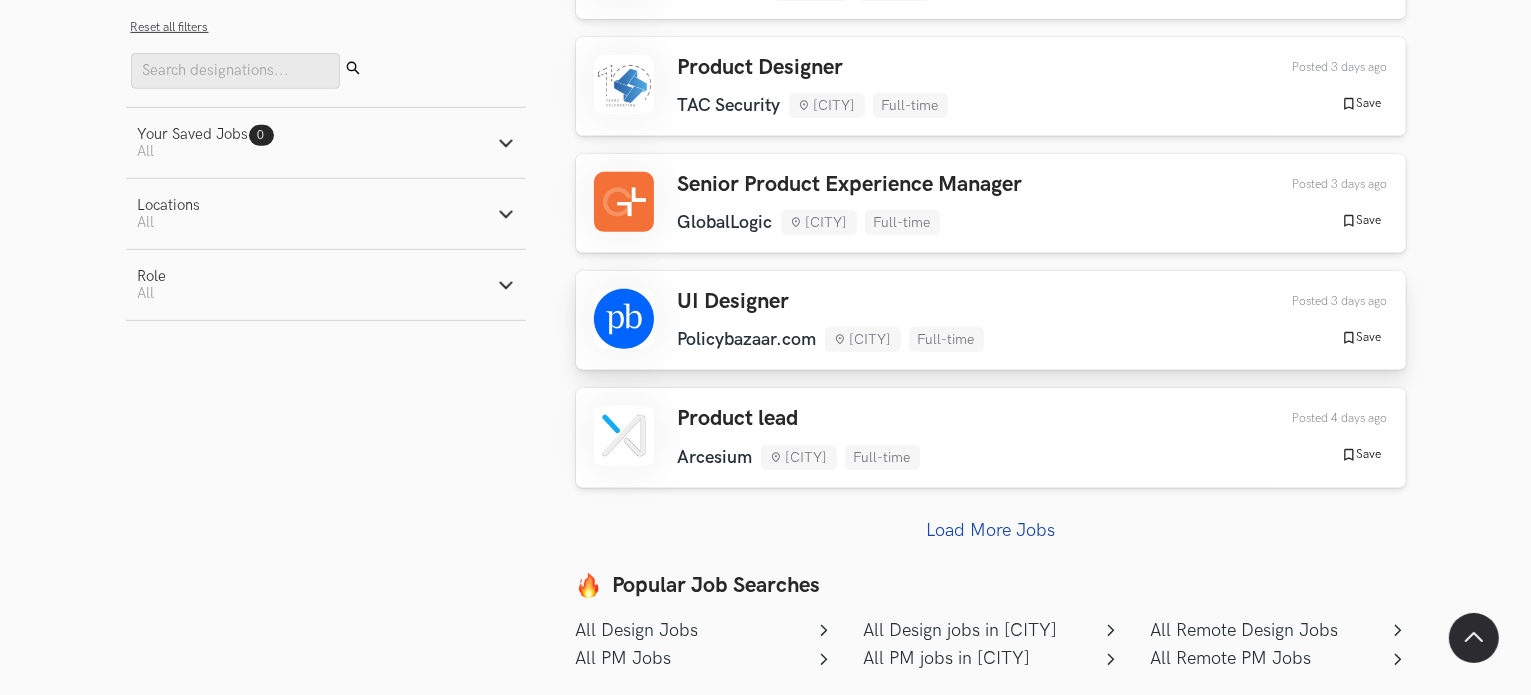 click on "UI Designer
[COMPANY]
[CITY]
Full-time
[COMPANY]
[CITY]
Full-time
[TIME]
Posted [TIME]
Save
Saved" at bounding box center [991, 320] 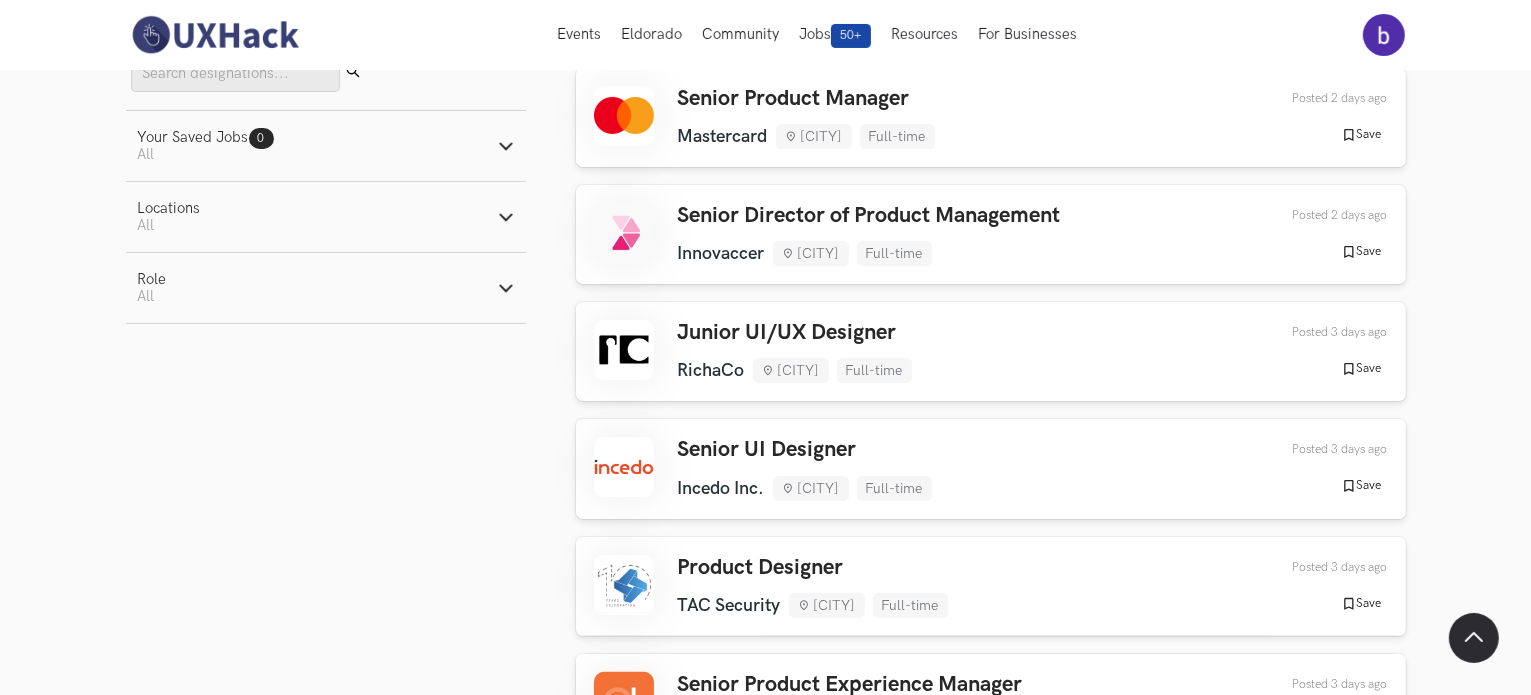 scroll, scrollTop: 400, scrollLeft: 0, axis: vertical 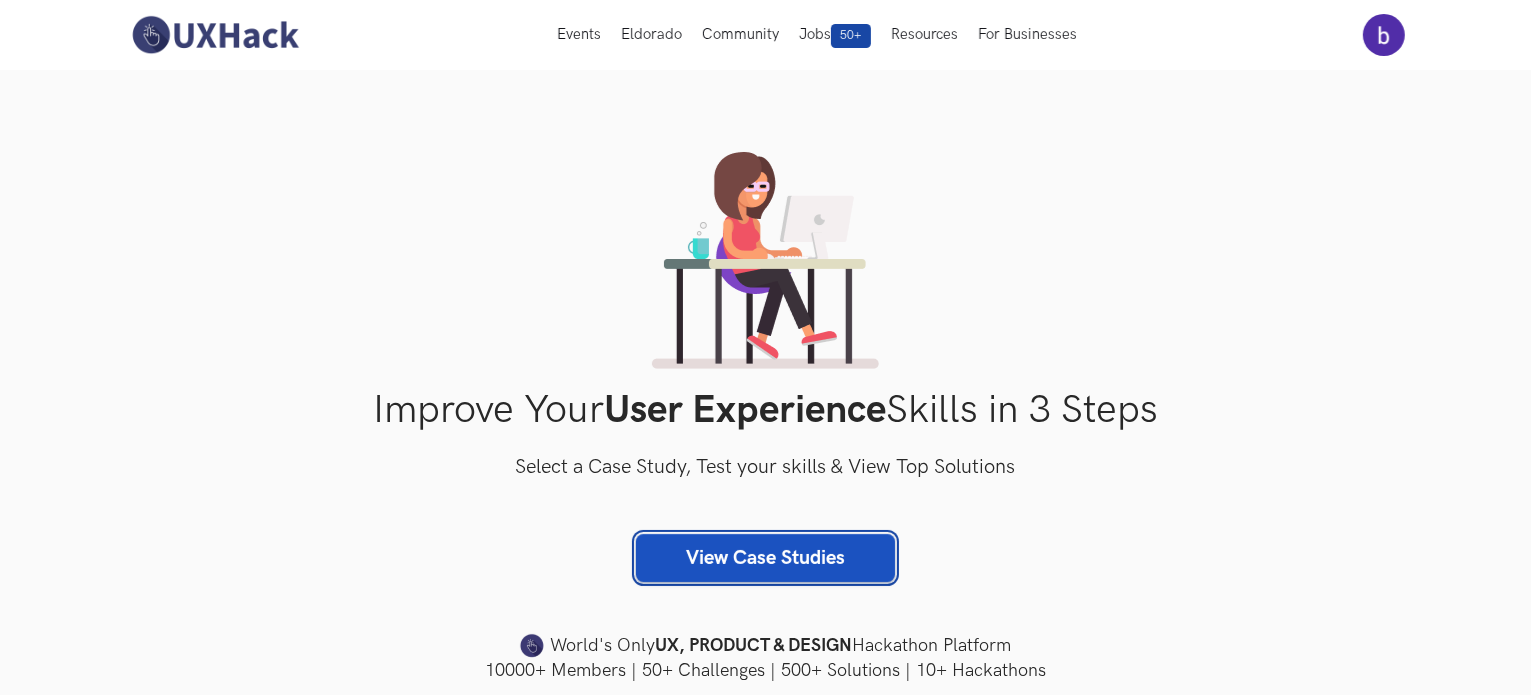 click on "View Case Studies" at bounding box center [765, 558] 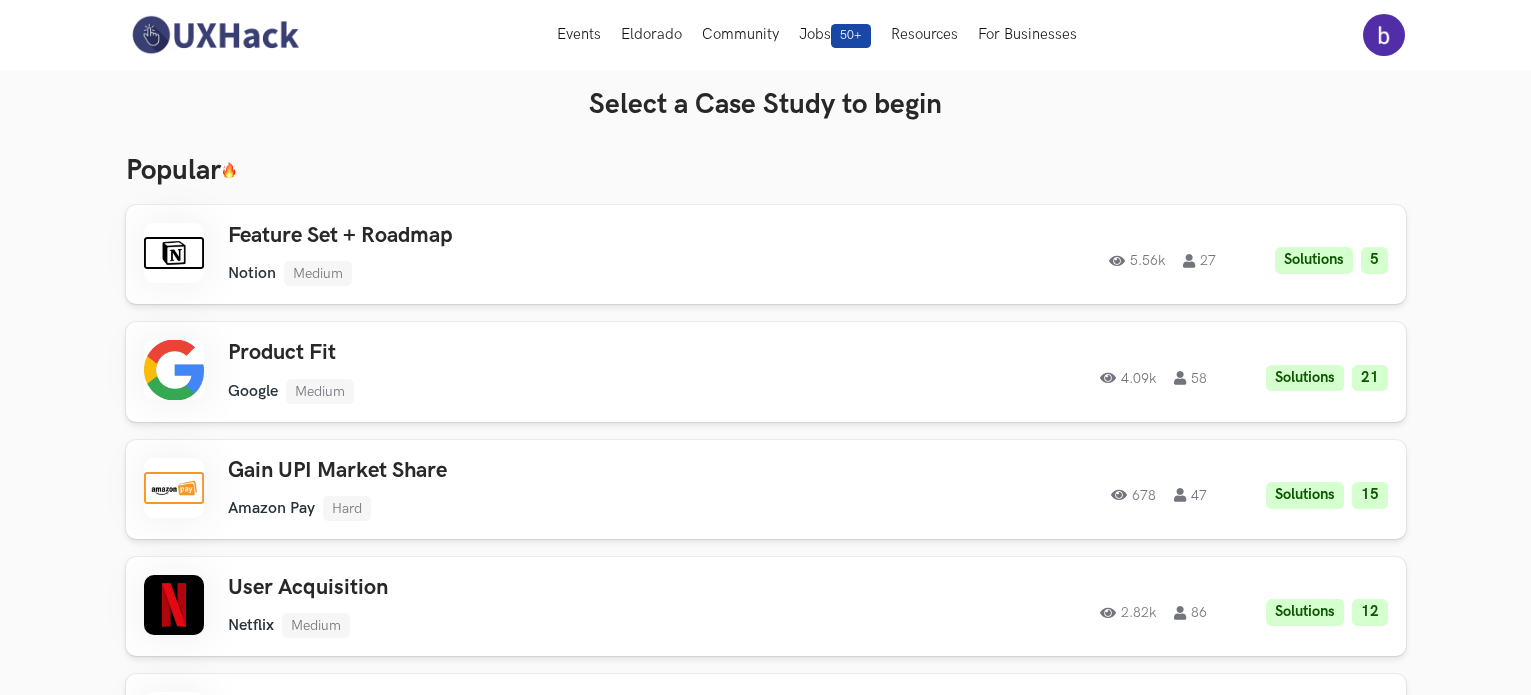 scroll, scrollTop: 0, scrollLeft: 0, axis: both 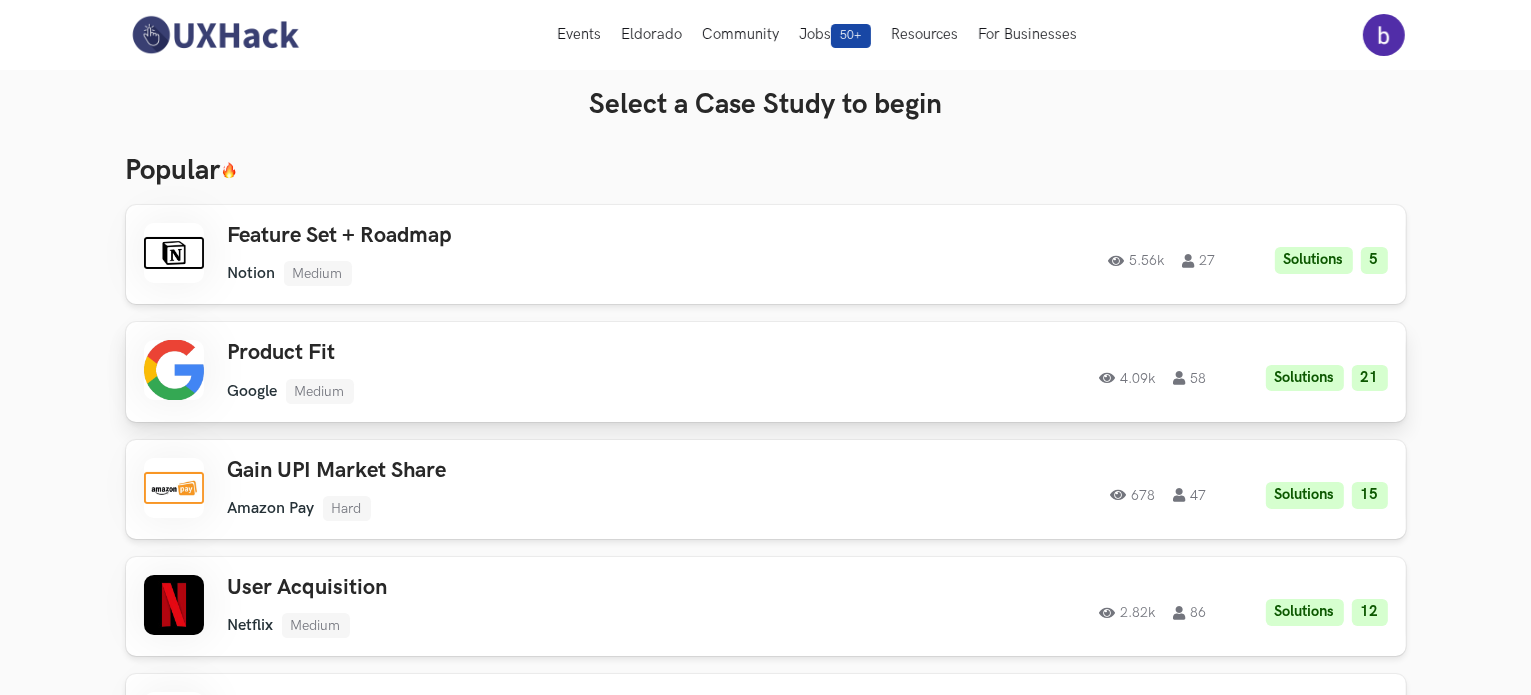 click on "Google Medium" at bounding box center (512, 391) 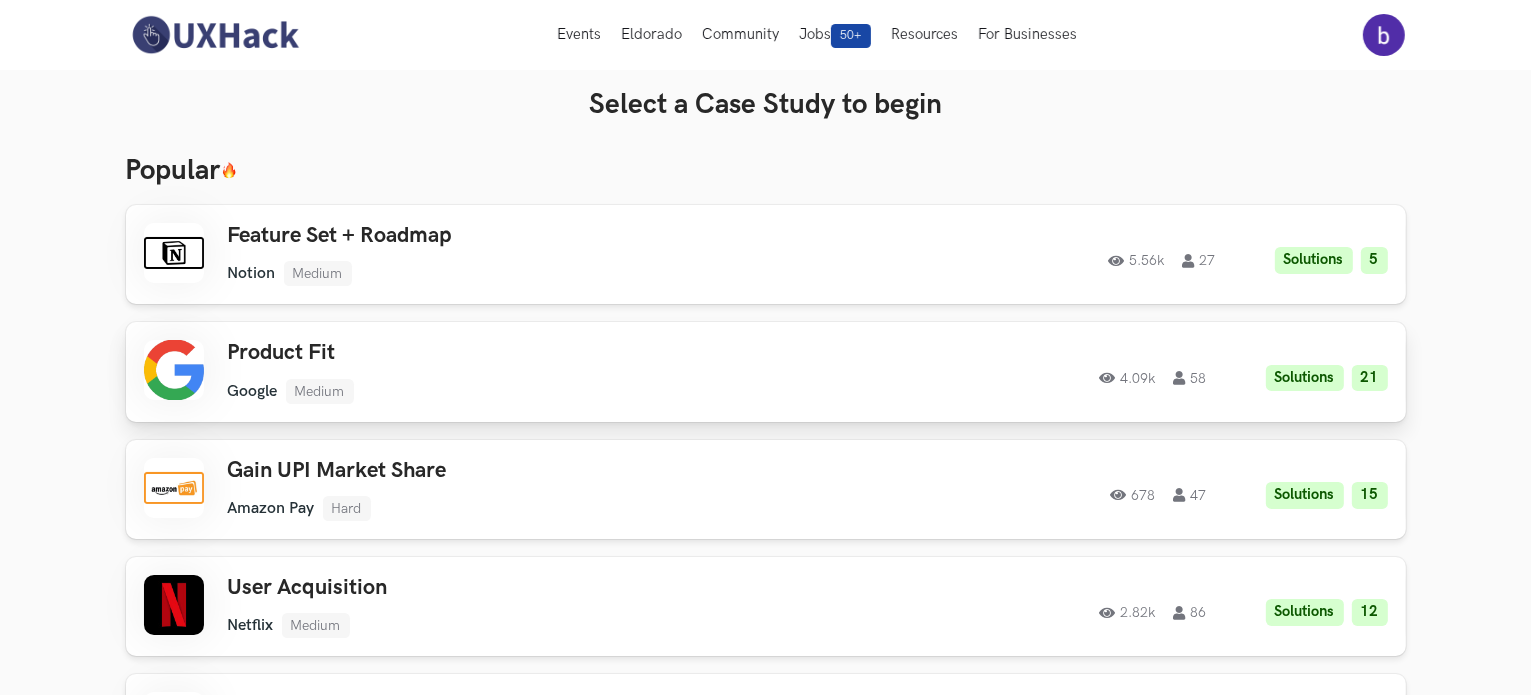 click on "21" at bounding box center [1370, 378] 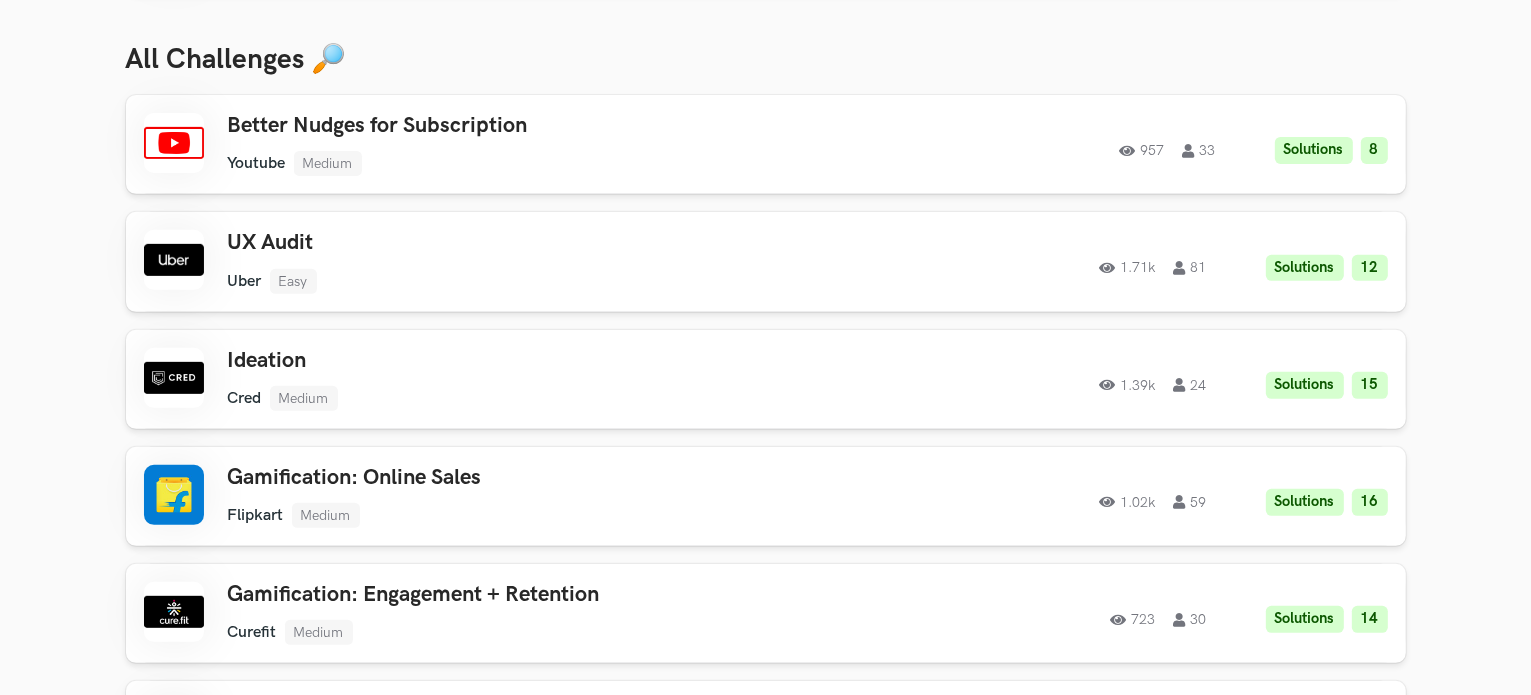 scroll, scrollTop: 800, scrollLeft: 0, axis: vertical 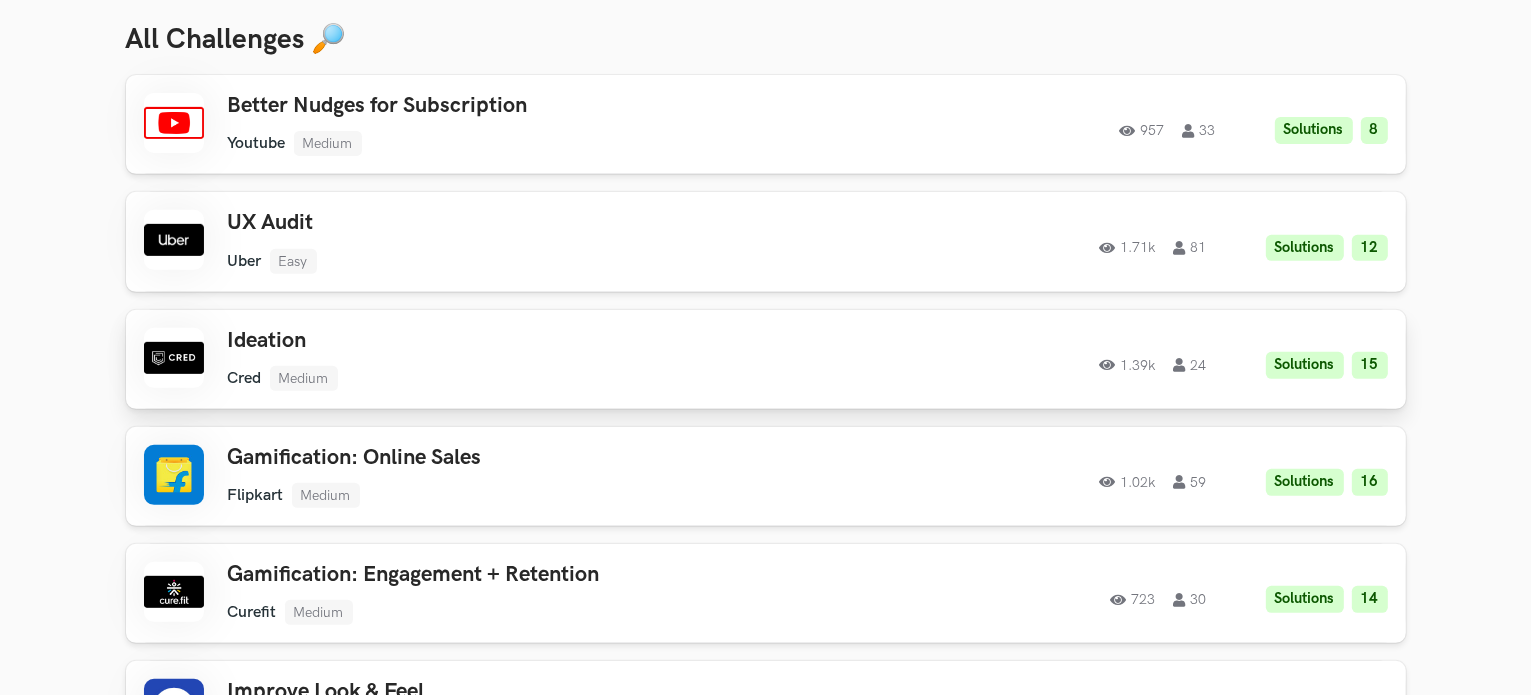 click on "Ideation Cred Medium Cred Medium Solutions 15  1.39k  24" at bounding box center [512, 359] 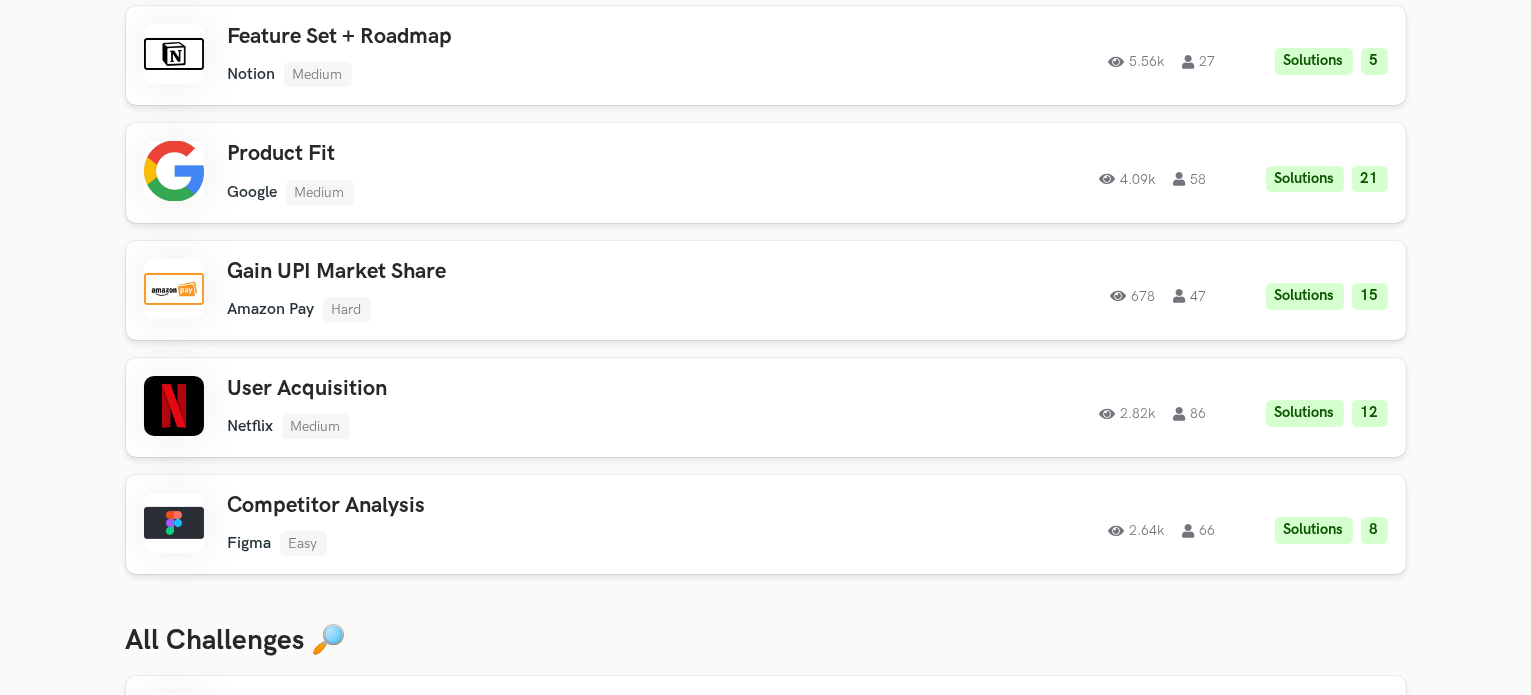 scroll, scrollTop: 200, scrollLeft: 0, axis: vertical 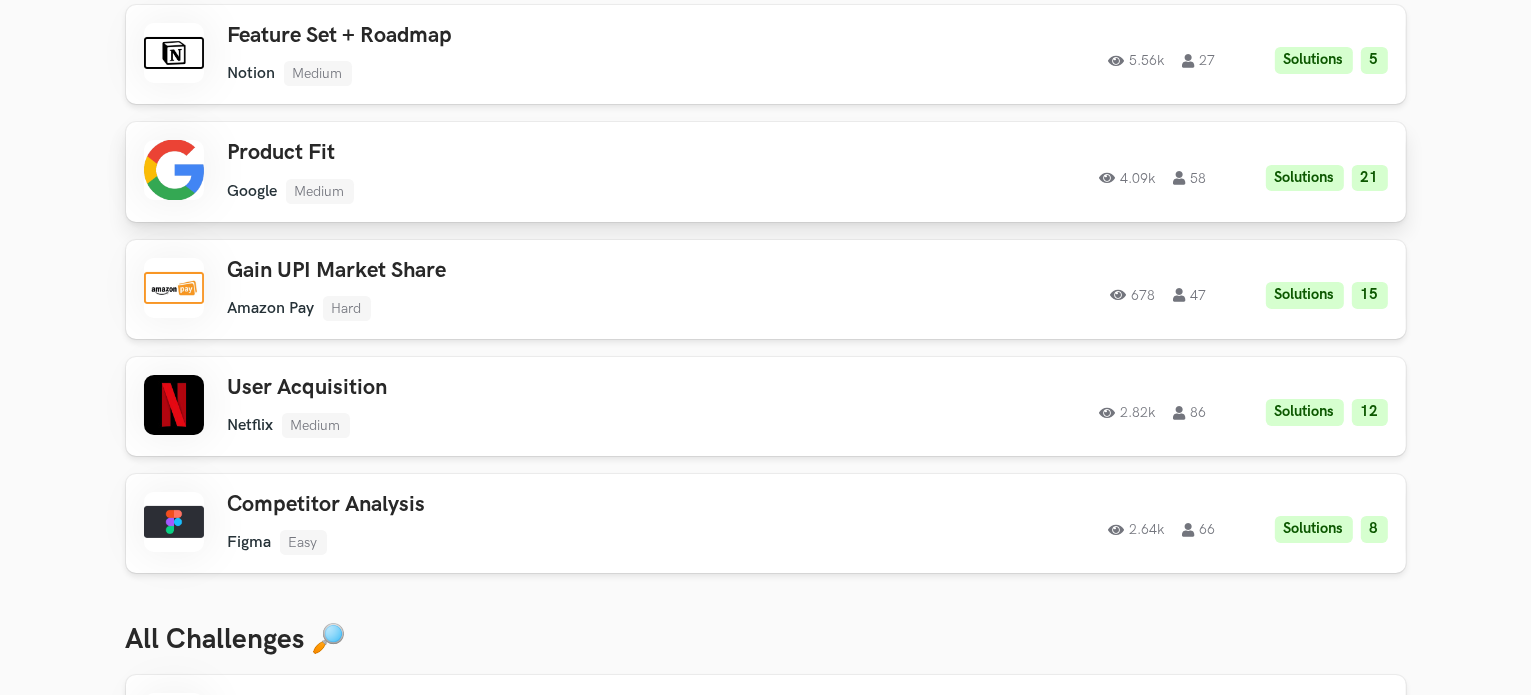 click on "Solutions" at bounding box center (1305, 178) 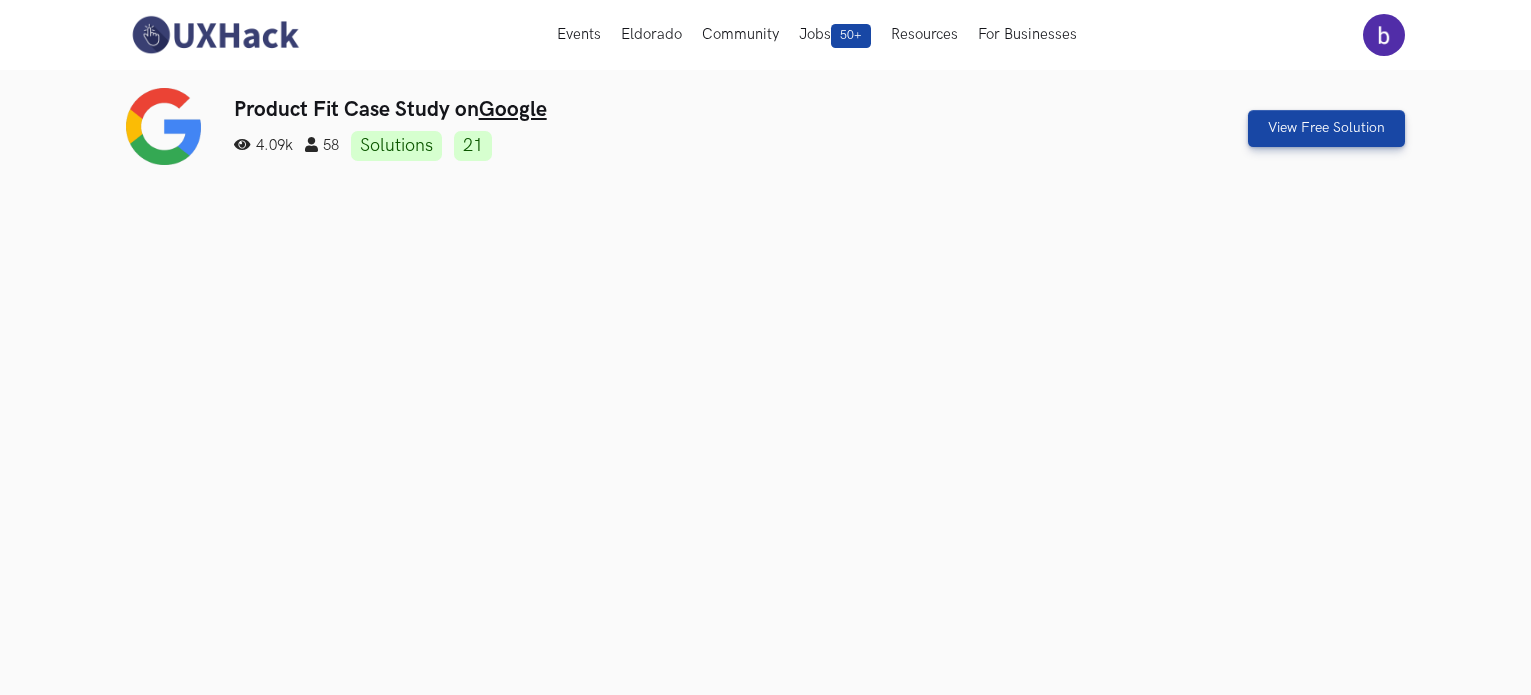 scroll, scrollTop: 0, scrollLeft: 0, axis: both 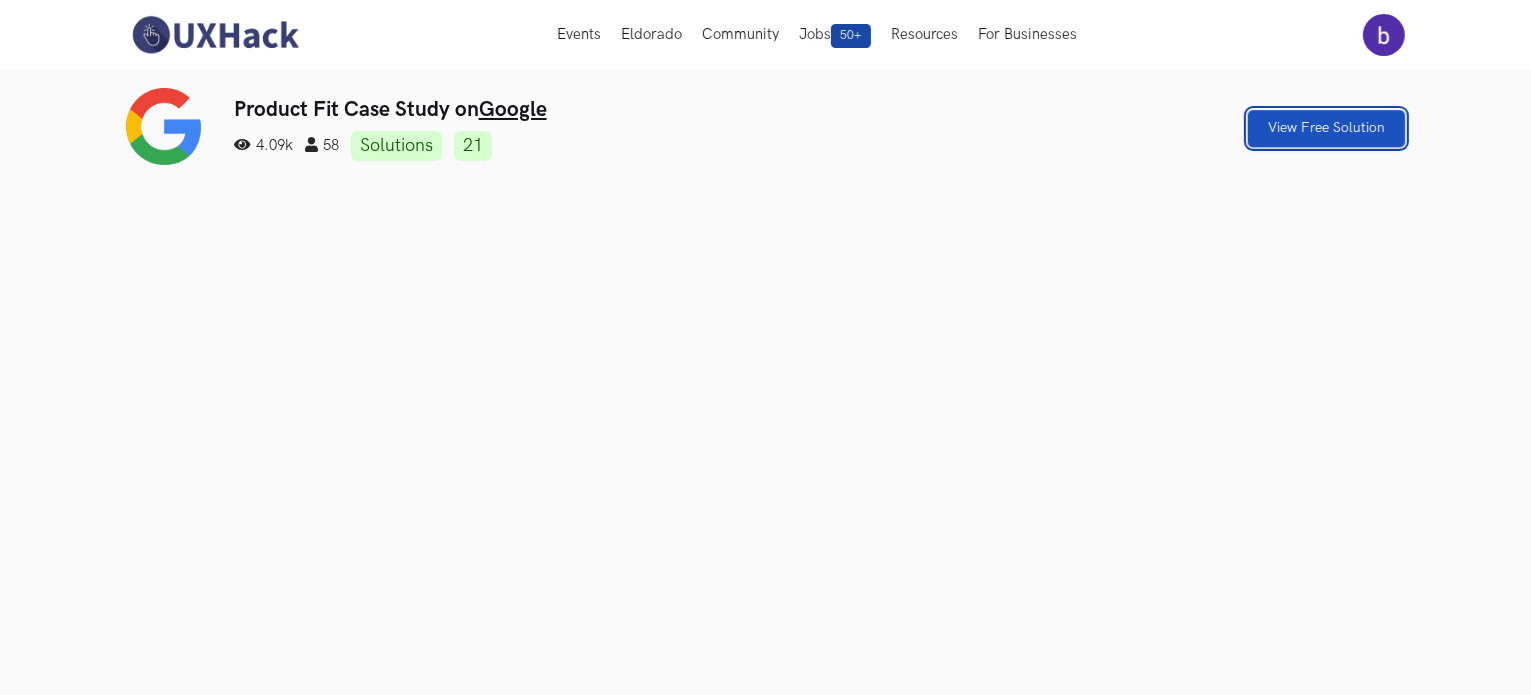 click on "View Free Solution" at bounding box center [1326, 128] 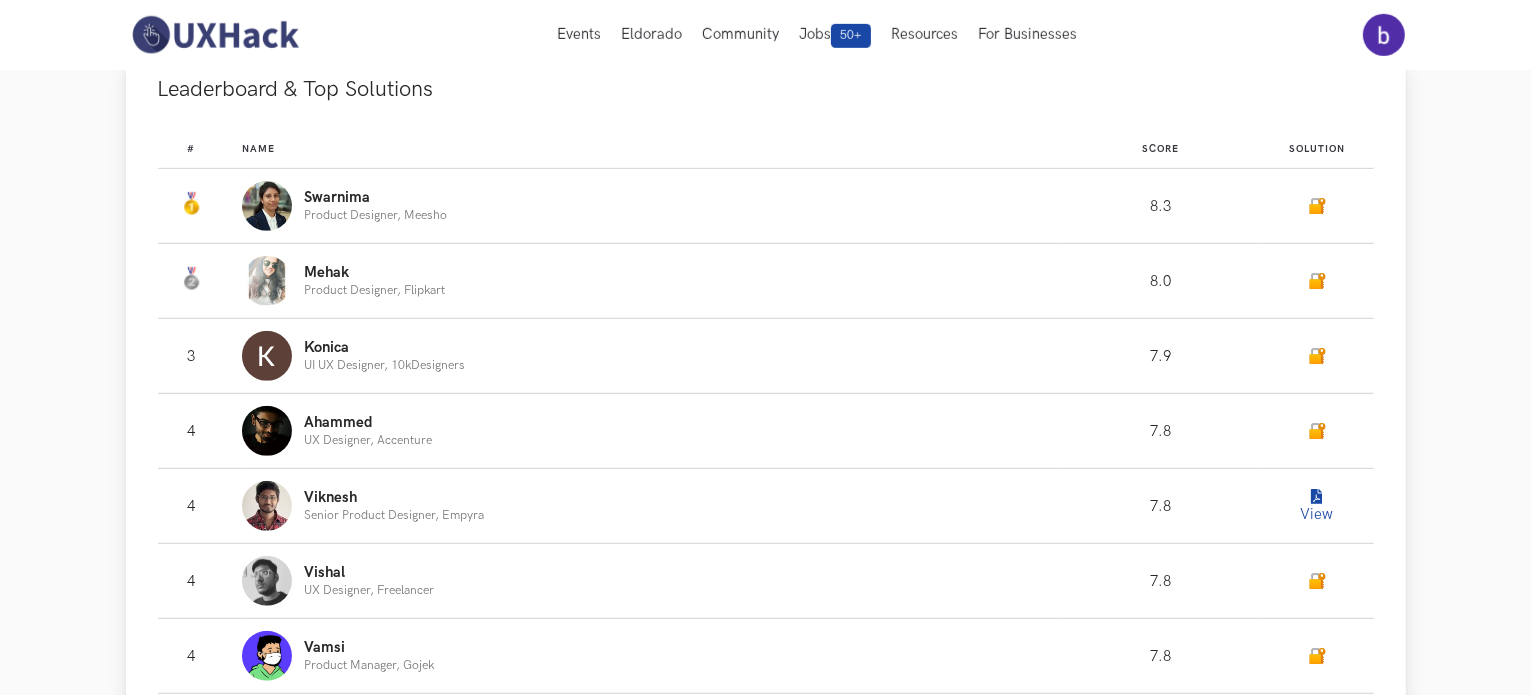 scroll, scrollTop: 1028, scrollLeft: 0, axis: vertical 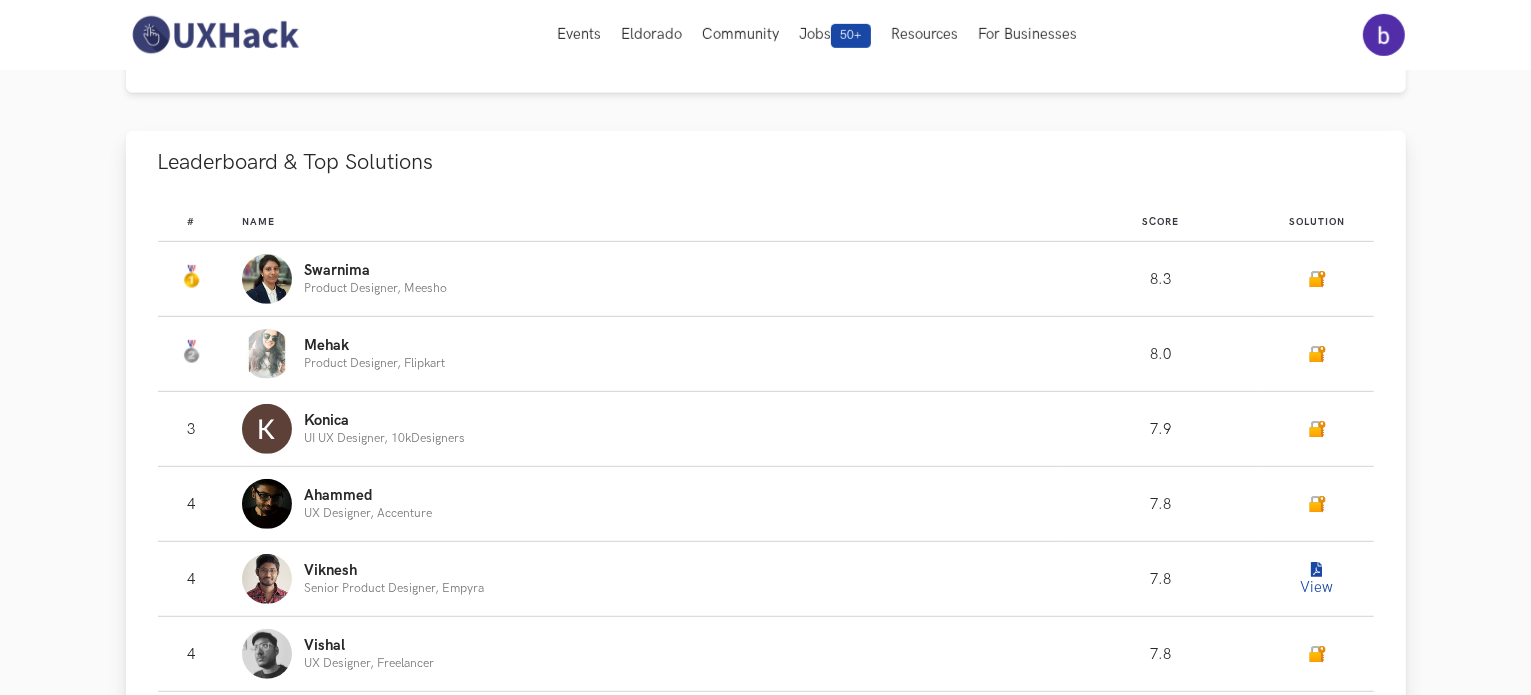 click on "Swarnima Product Designer, Meesho" at bounding box center (642, 279) 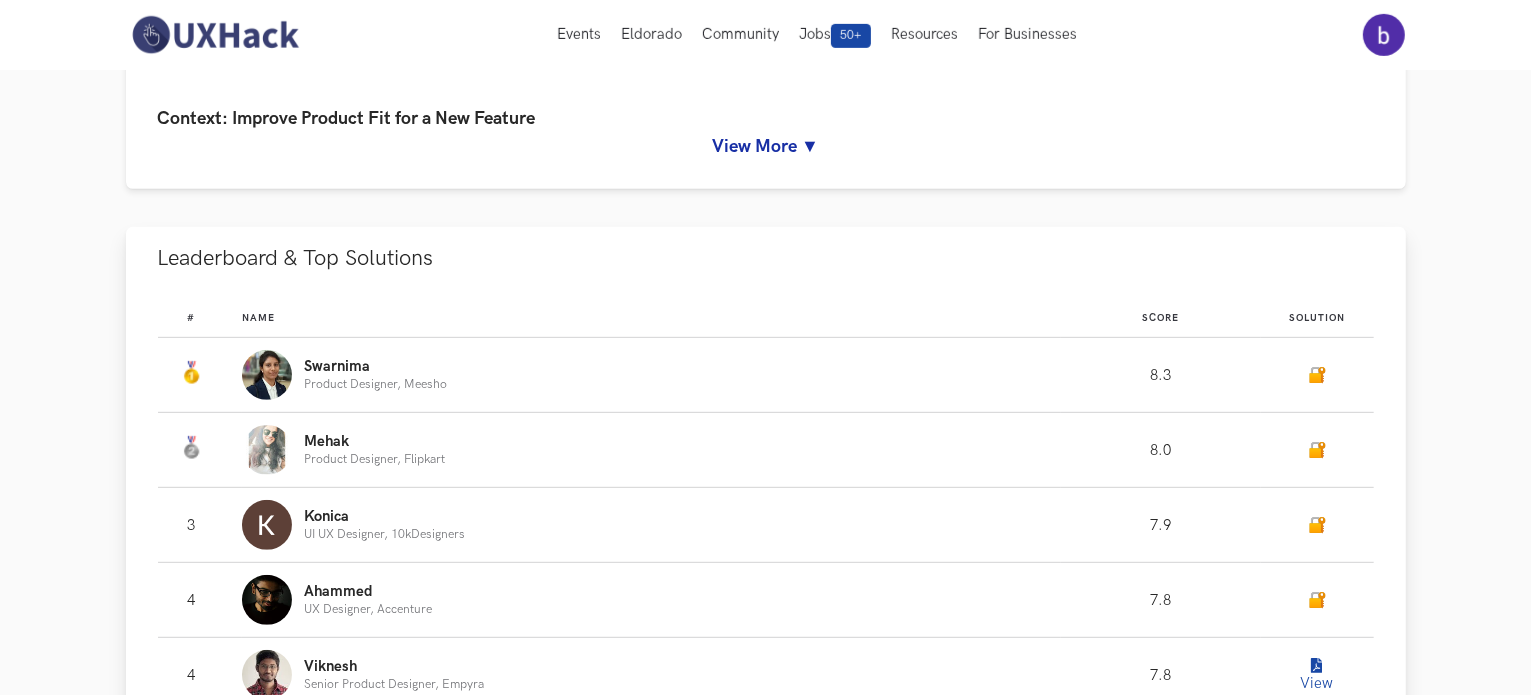 scroll, scrollTop: 828, scrollLeft: 0, axis: vertical 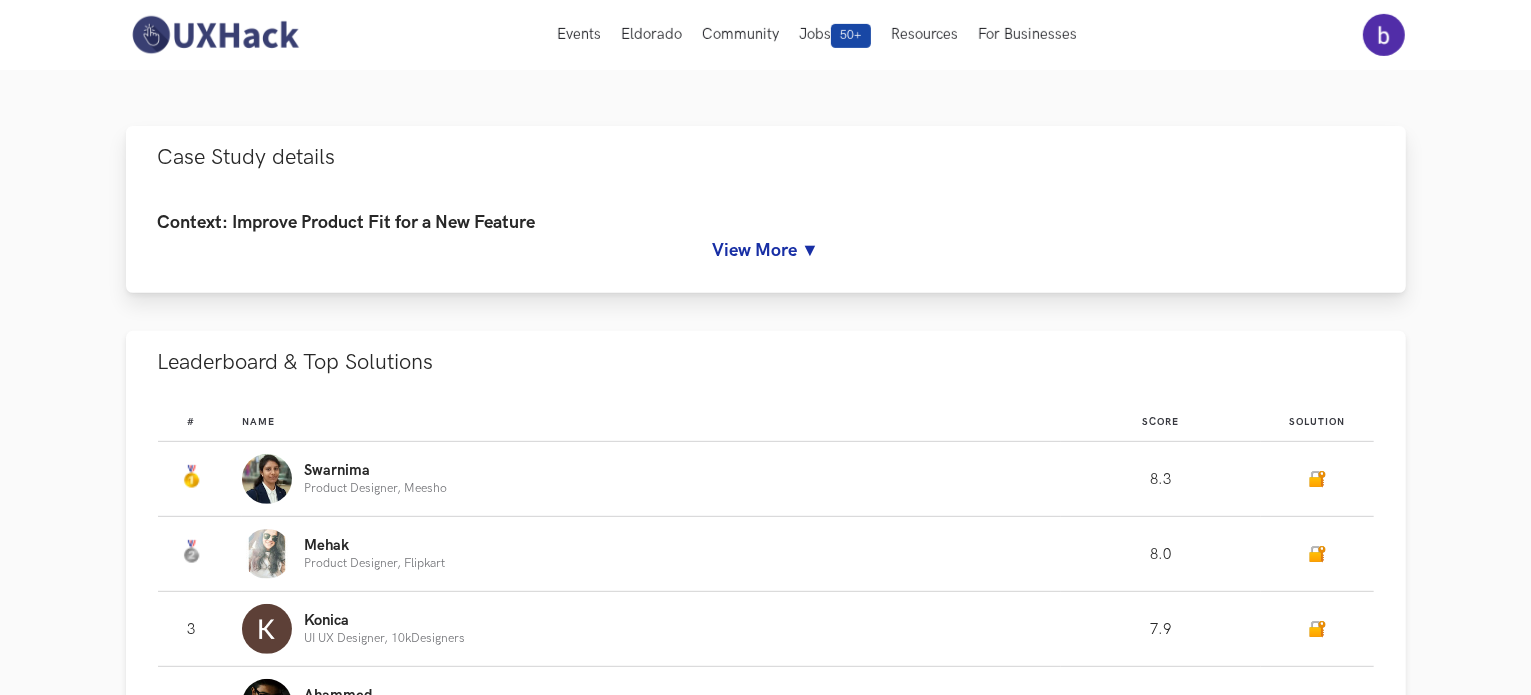 click on "View More ▼" at bounding box center (766, 250) 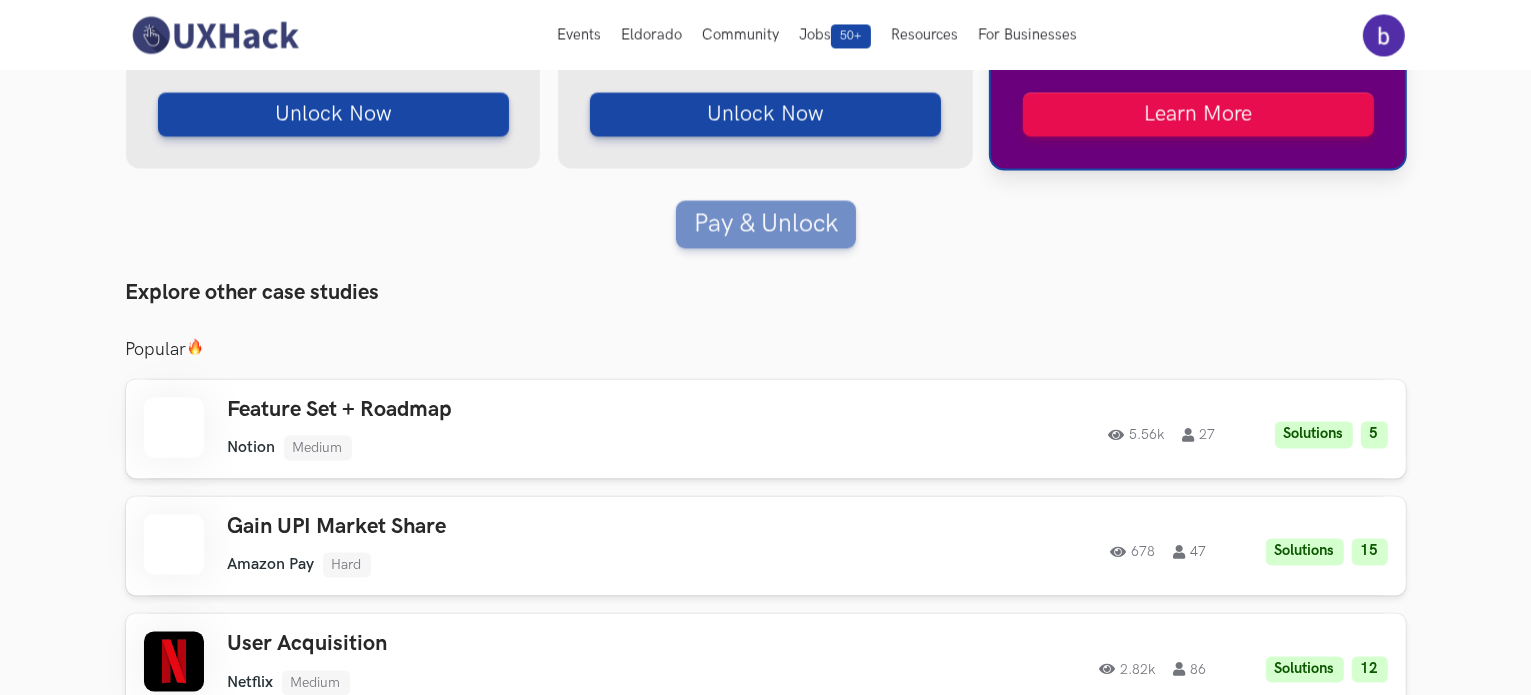 scroll, scrollTop: 4028, scrollLeft: 0, axis: vertical 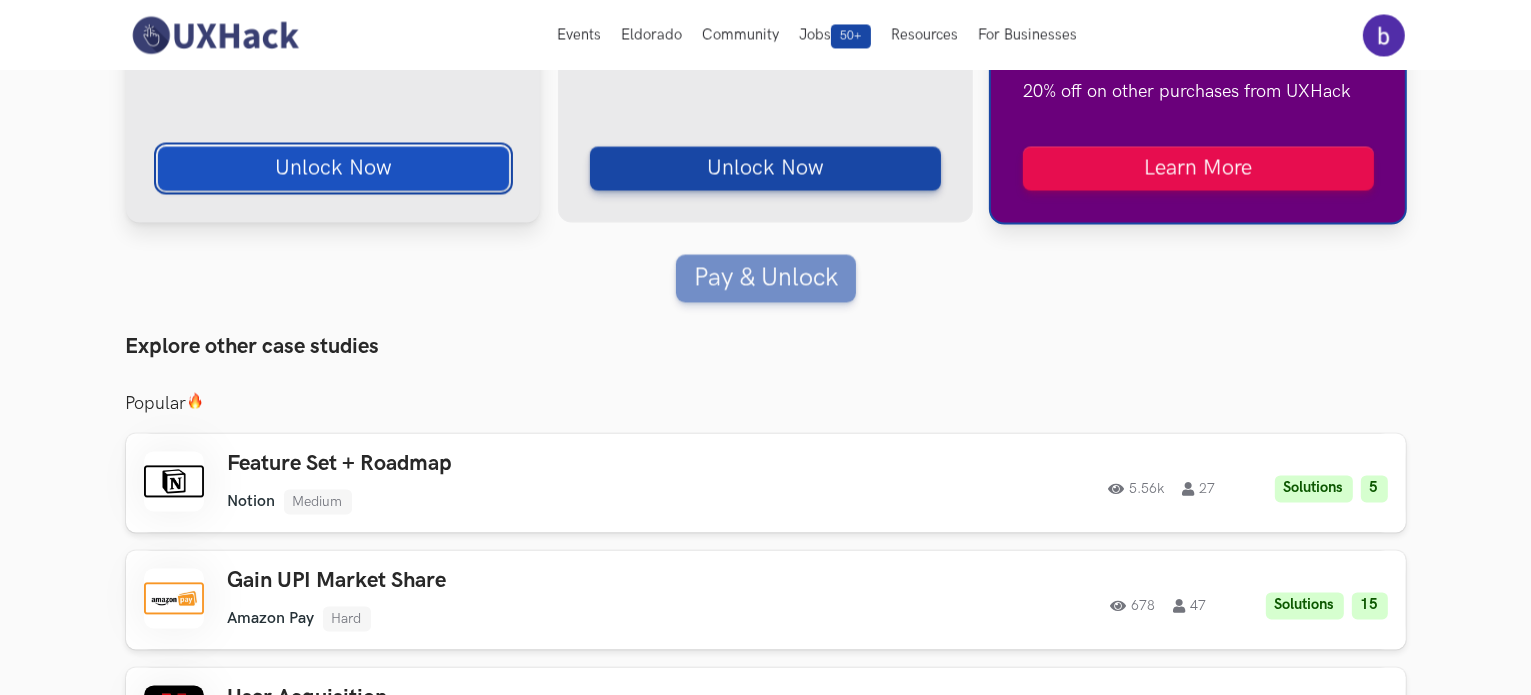 click on "Unlock Now" at bounding box center [333, 168] 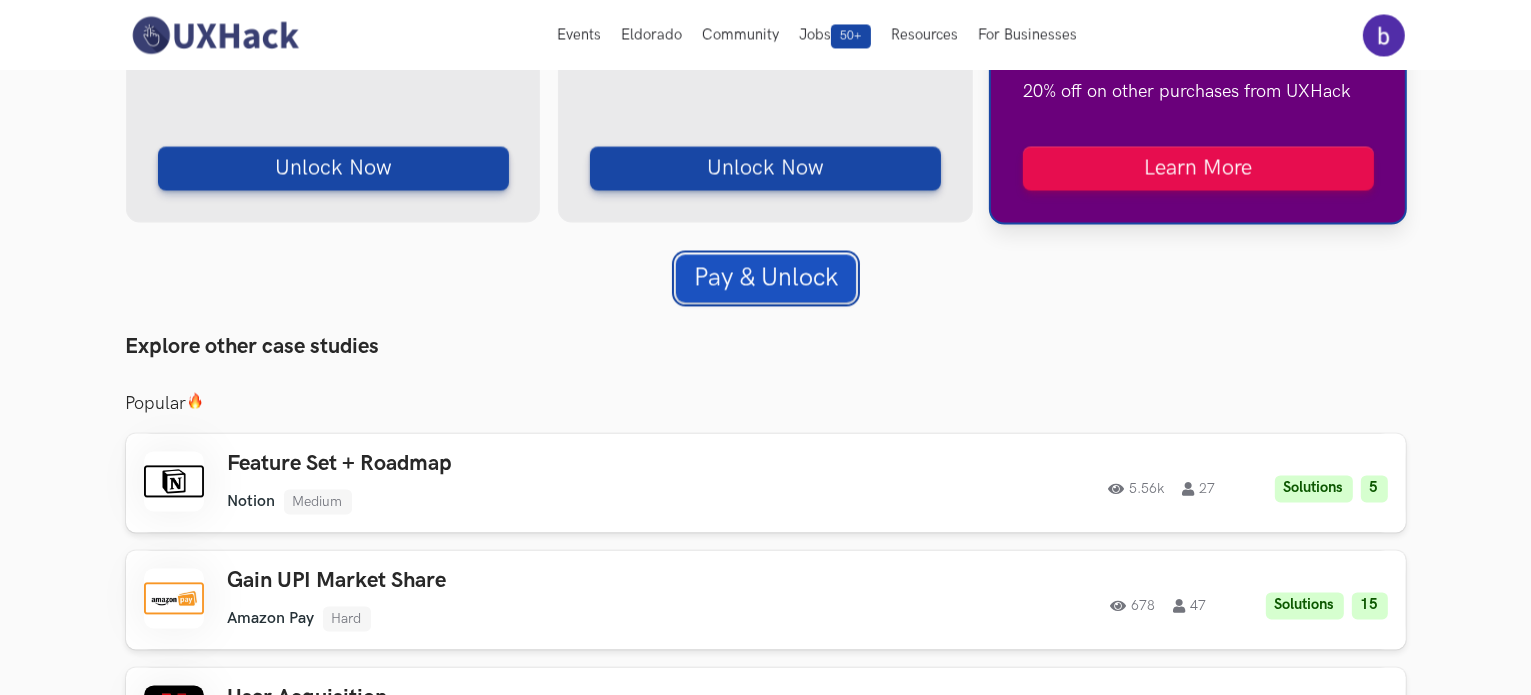 click on "Pay & Unlock" at bounding box center [766, 278] 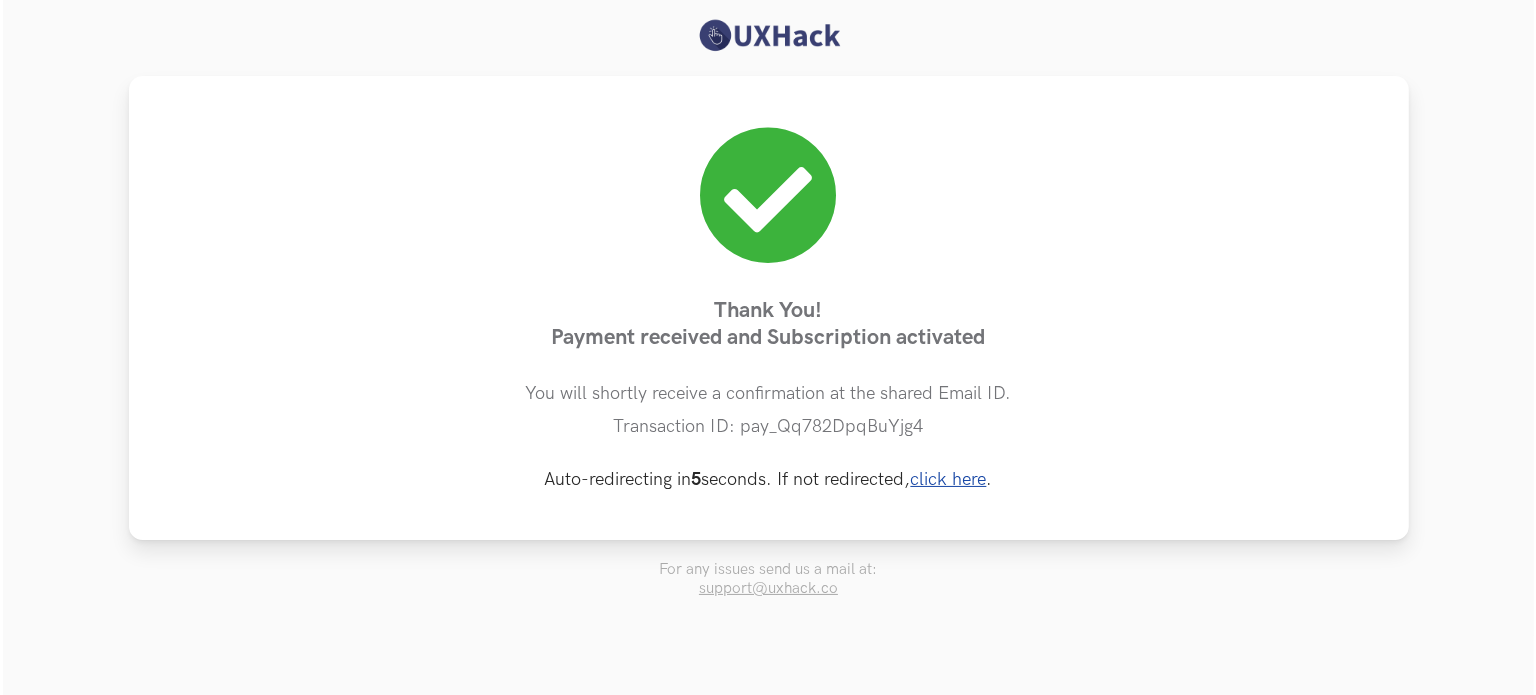 scroll, scrollTop: 0, scrollLeft: 0, axis: both 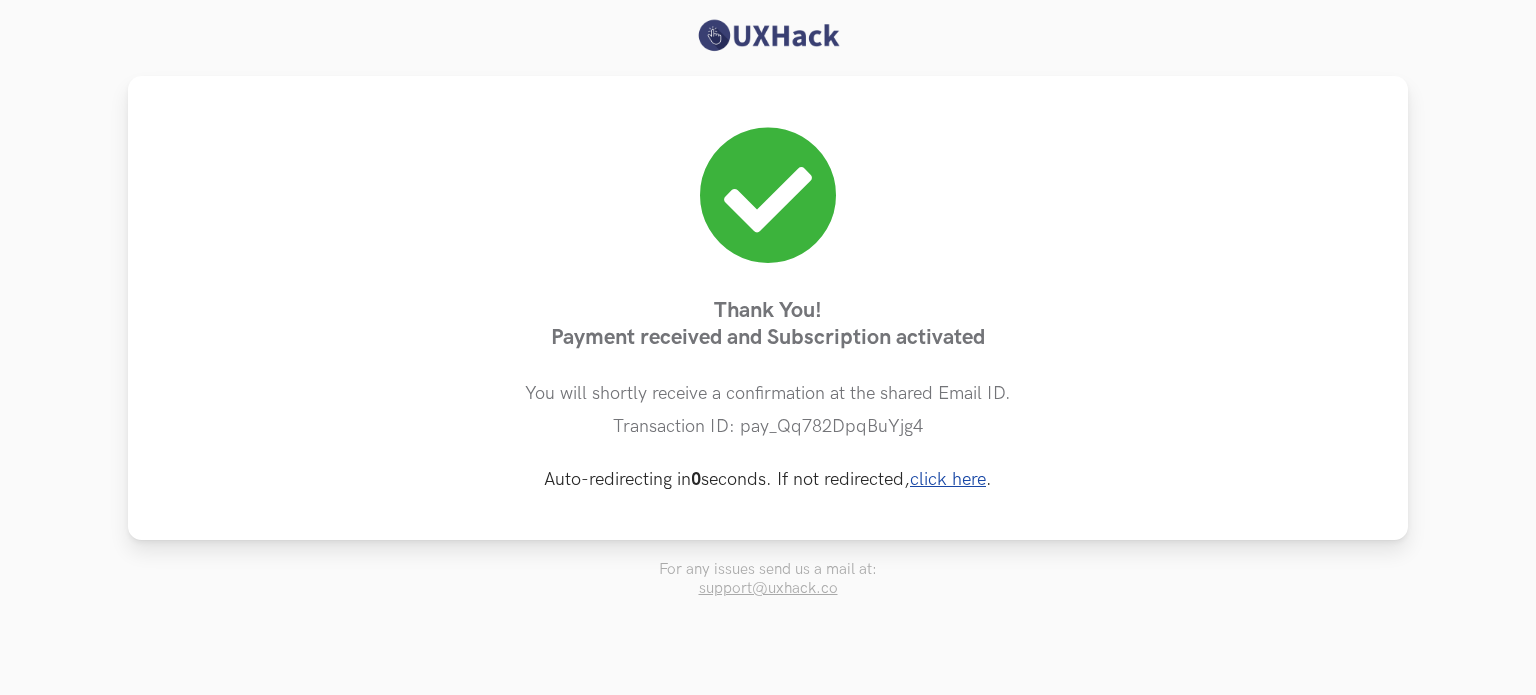 click on "click here" at bounding box center (948, 479) 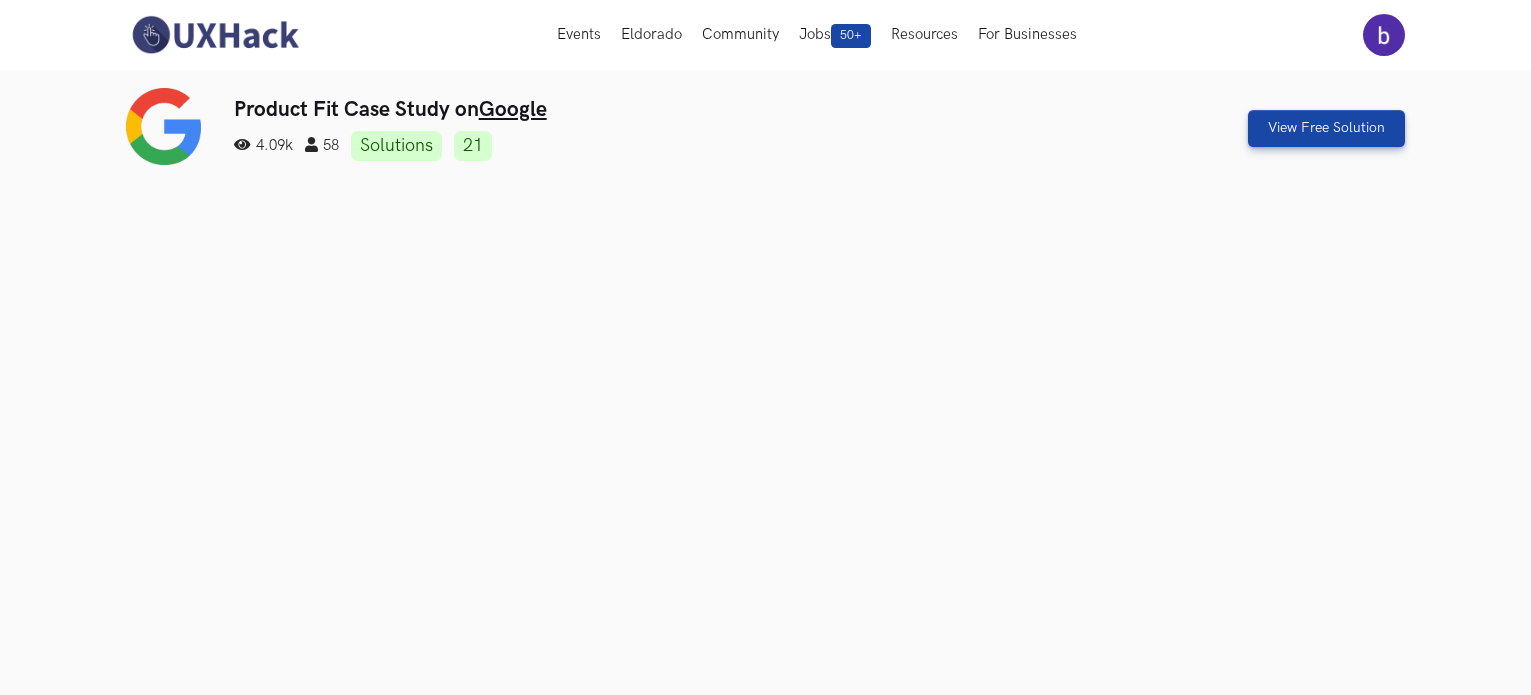 scroll, scrollTop: 0, scrollLeft: 0, axis: both 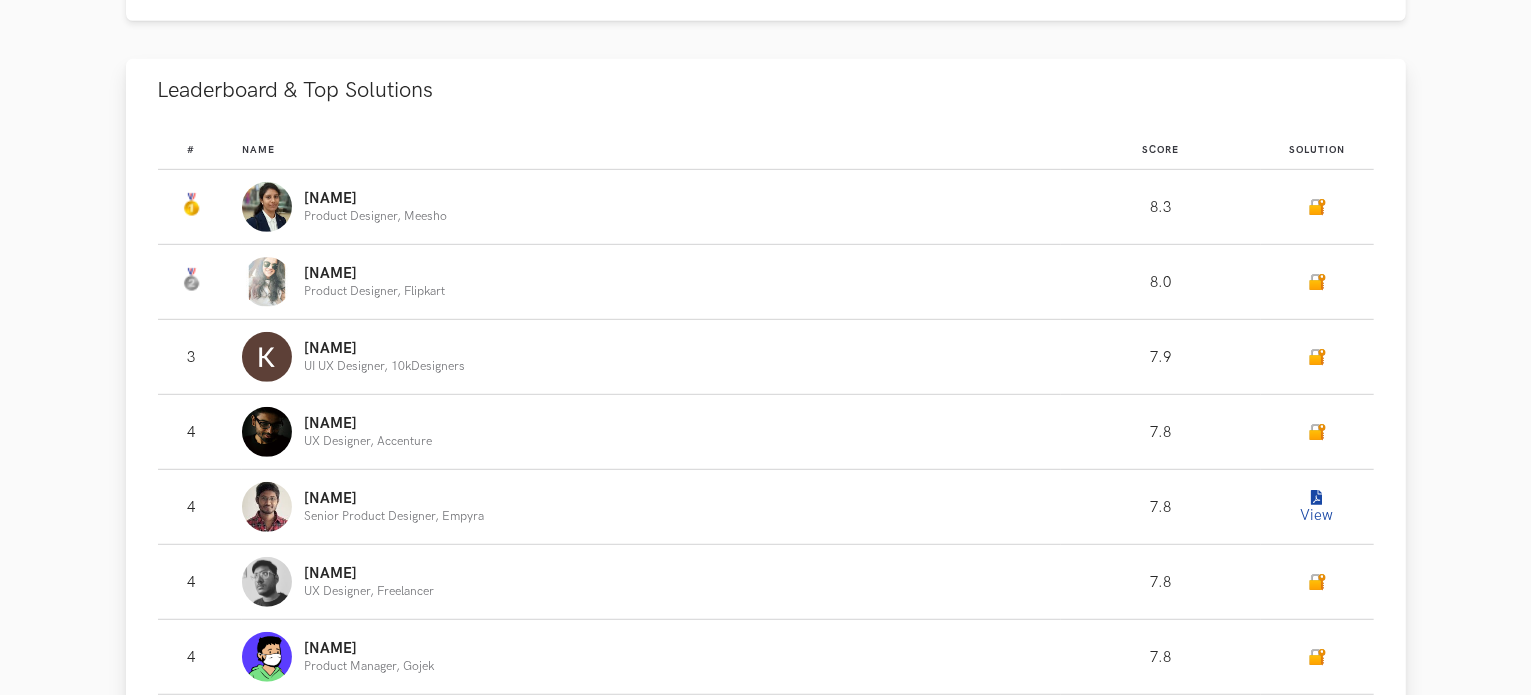 click on "[NAME] [LAST]" at bounding box center [642, 207] 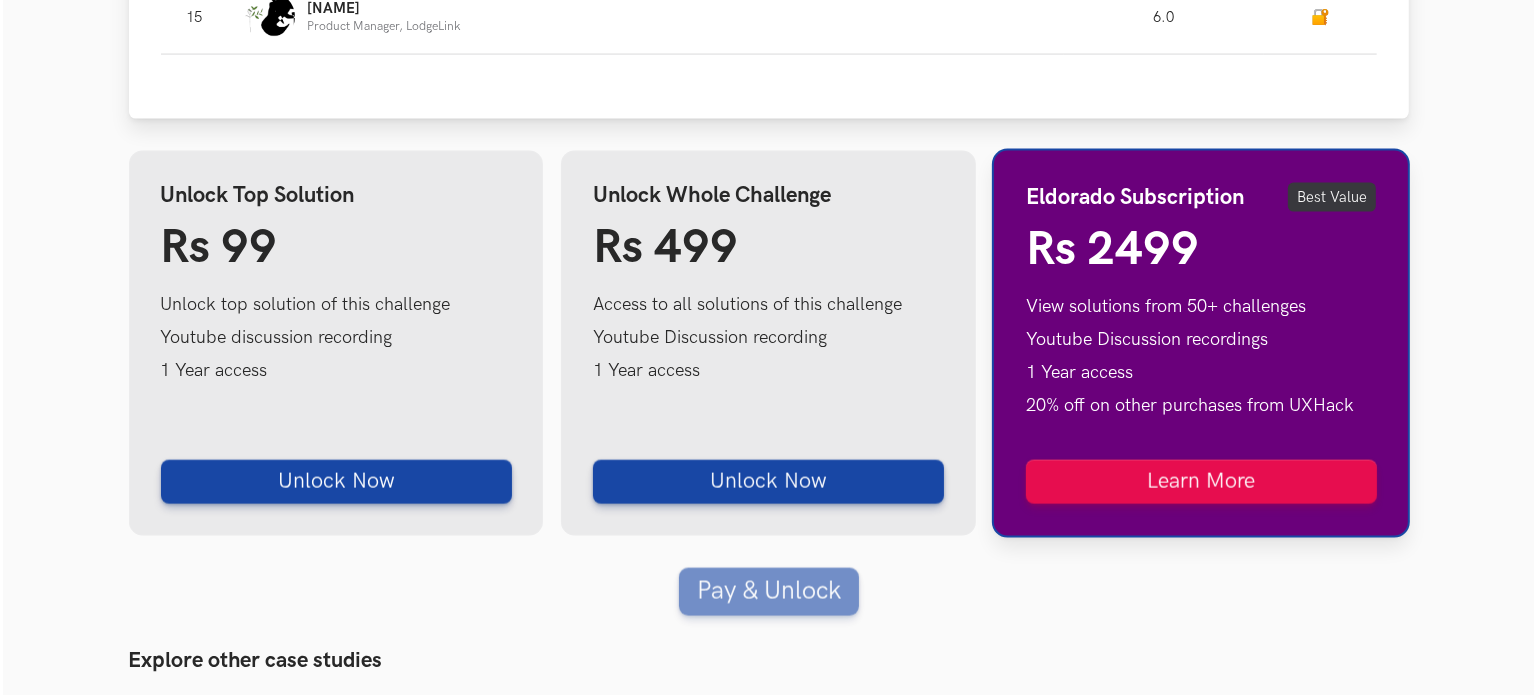 scroll, scrollTop: 2800, scrollLeft: 0, axis: vertical 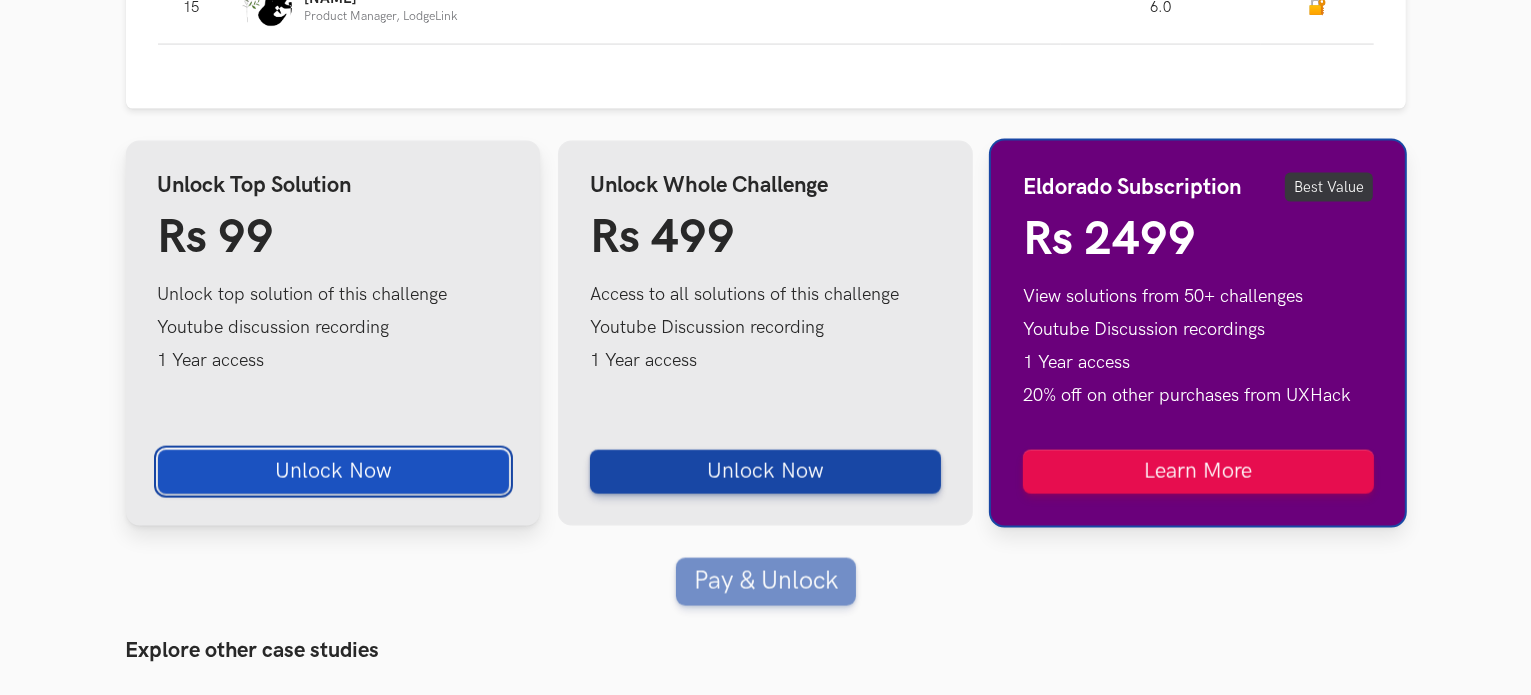 click on "Unlock Now" at bounding box center (333, 472) 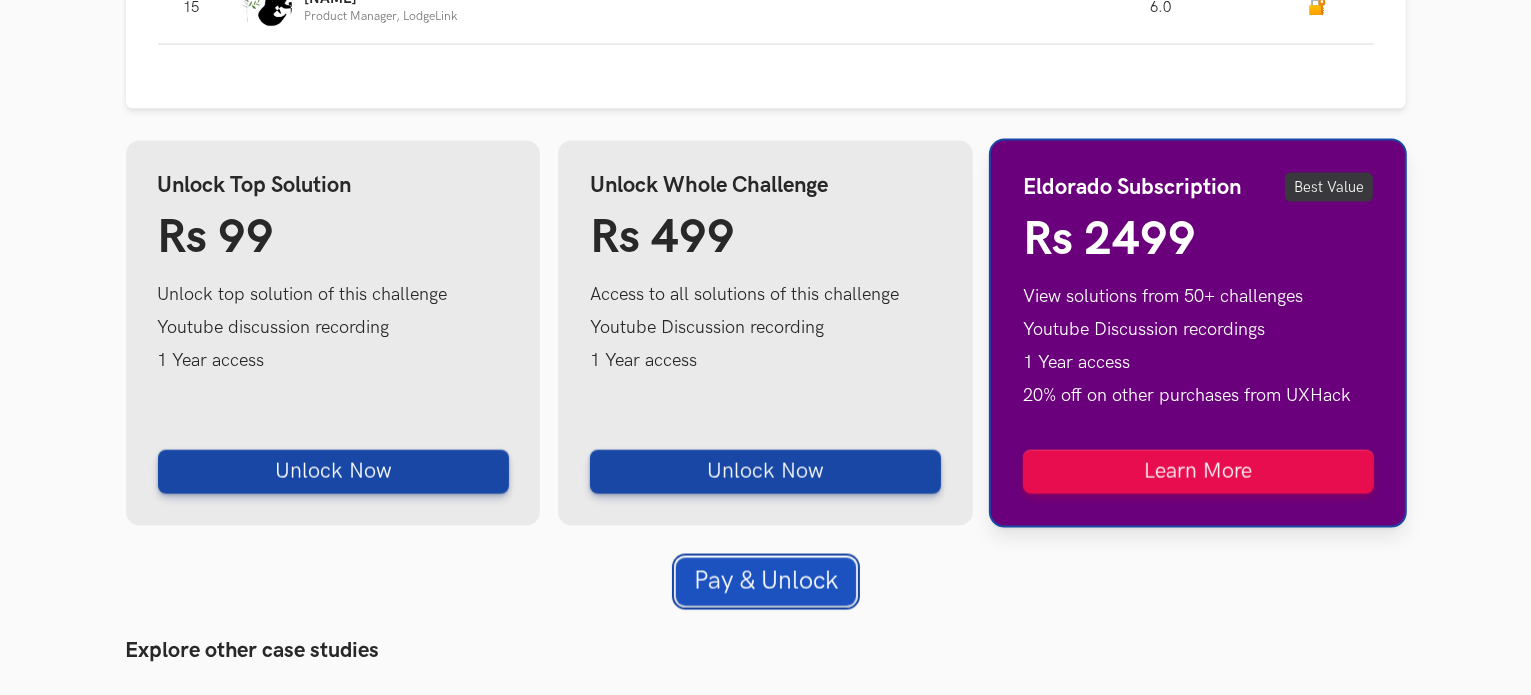 click on "Pay & Unlock" at bounding box center (766, 582) 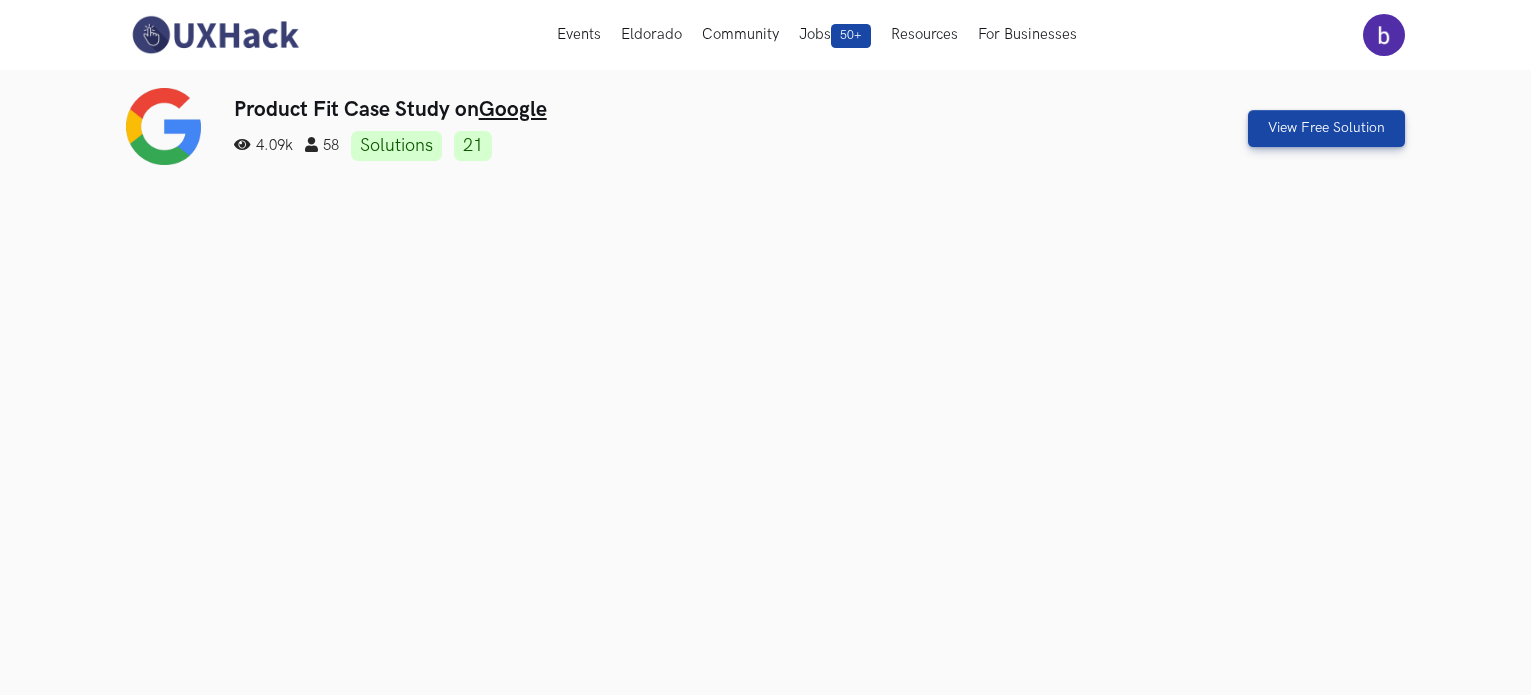 scroll, scrollTop: 0, scrollLeft: 0, axis: both 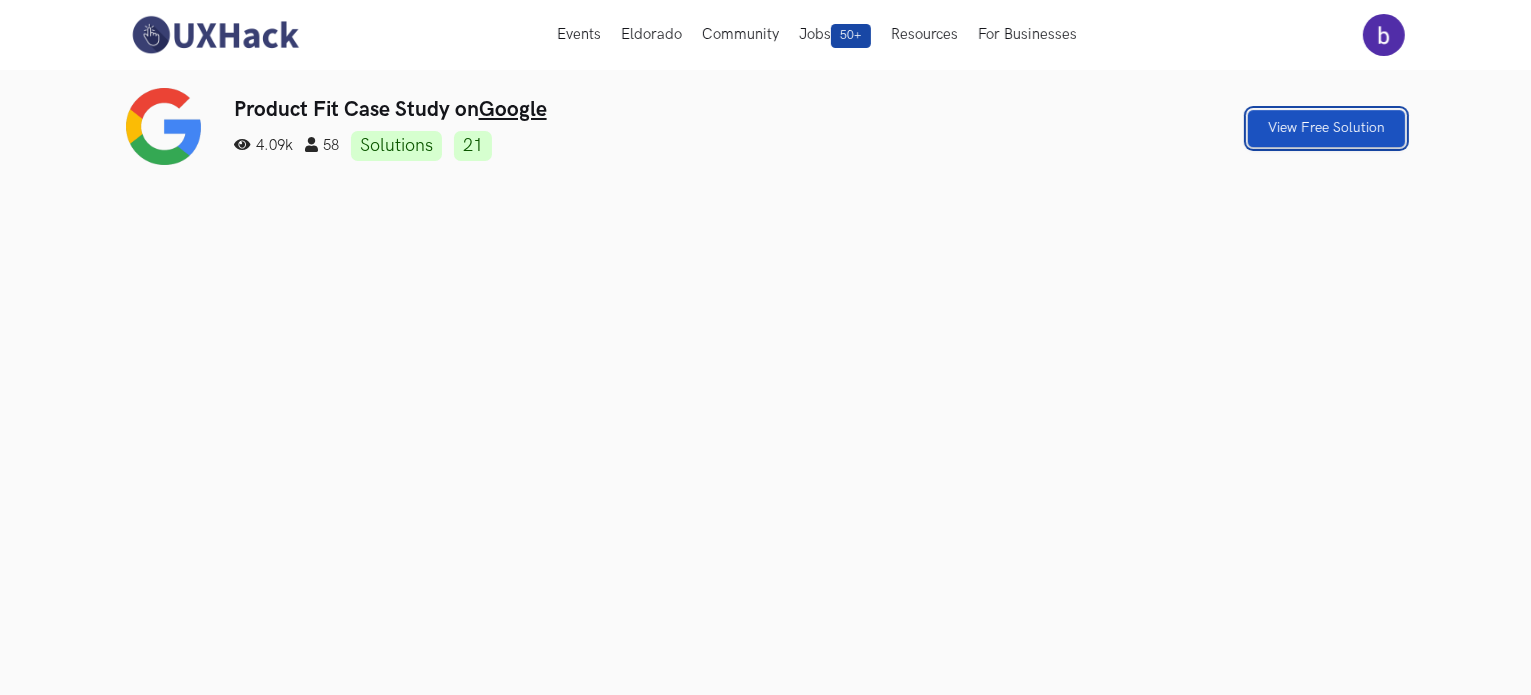 click on "View Free Solution" at bounding box center [1326, 128] 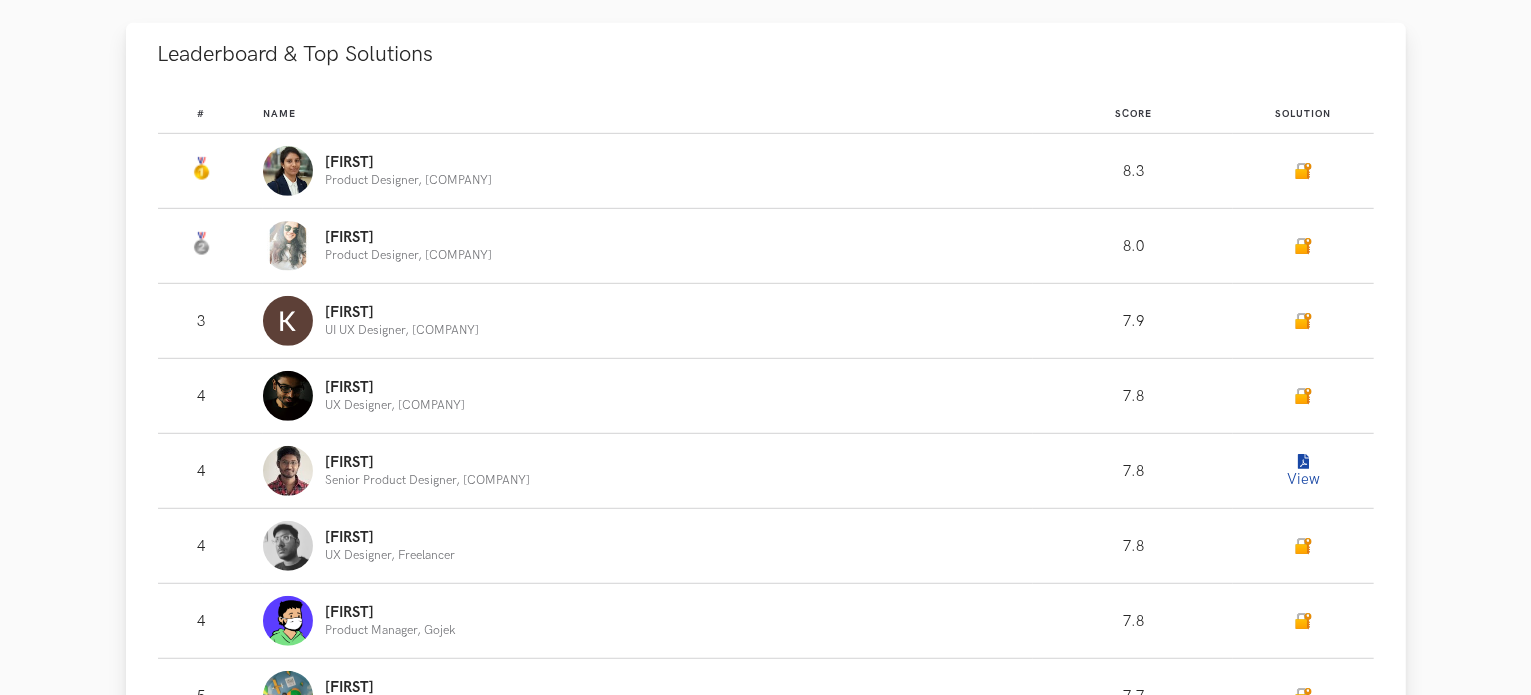 scroll, scrollTop: 1028, scrollLeft: 0, axis: vertical 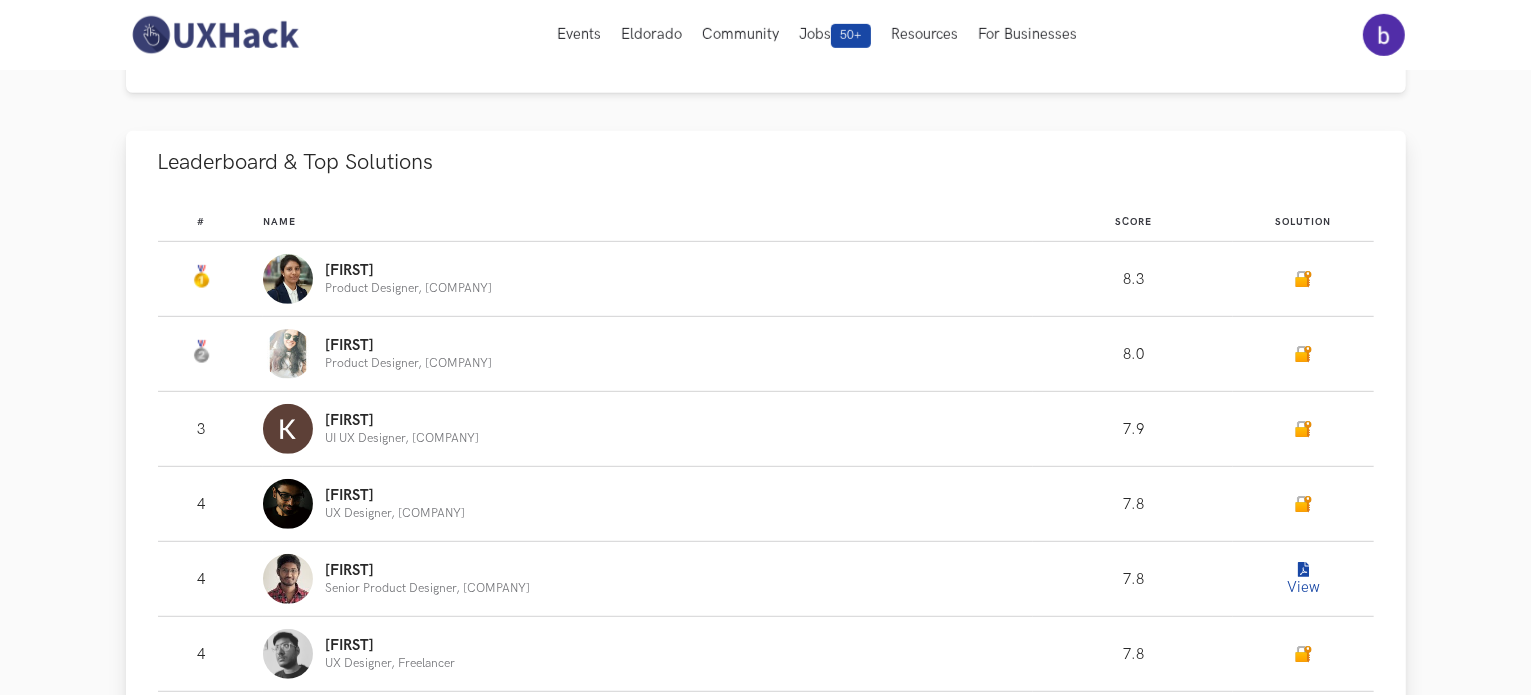click on "🔐" at bounding box center [1303, 279] 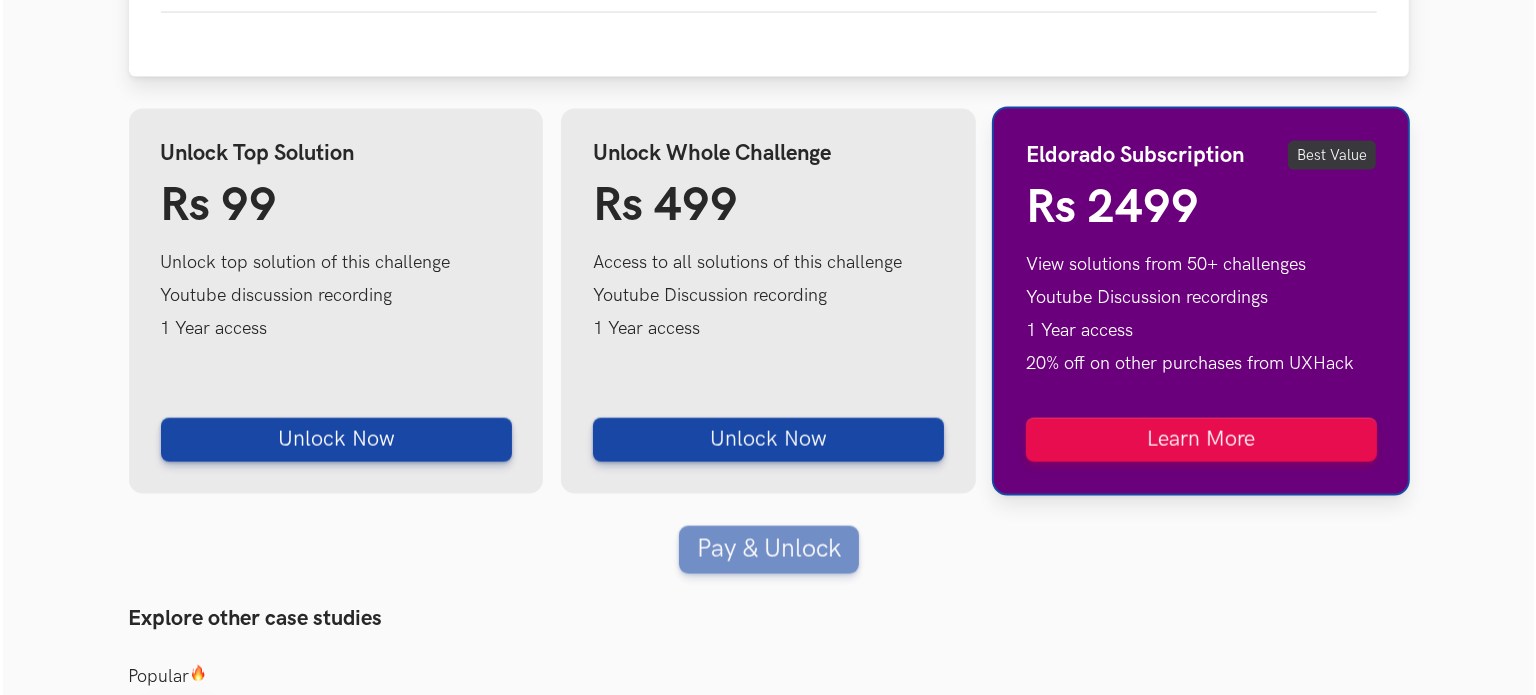 scroll, scrollTop: 2938, scrollLeft: 0, axis: vertical 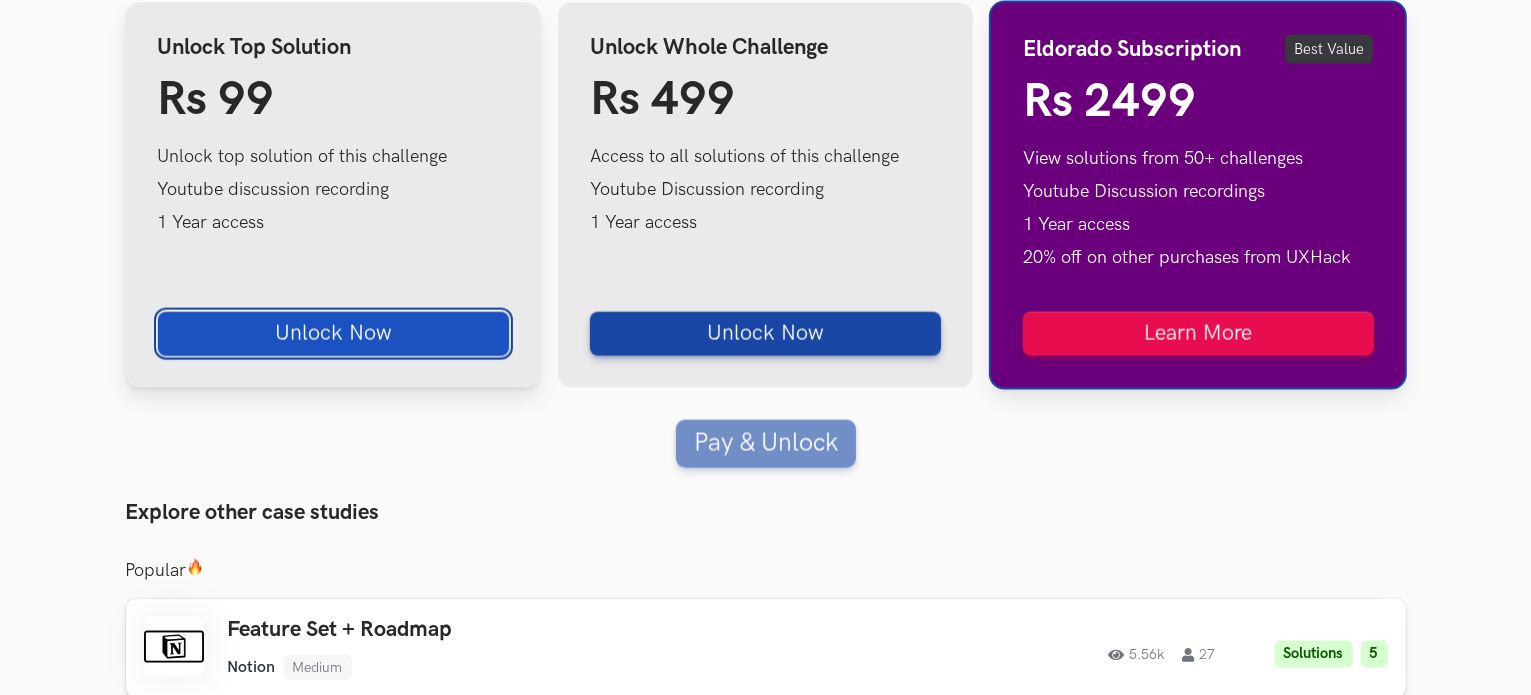 click on "Unlock Now" at bounding box center [333, 334] 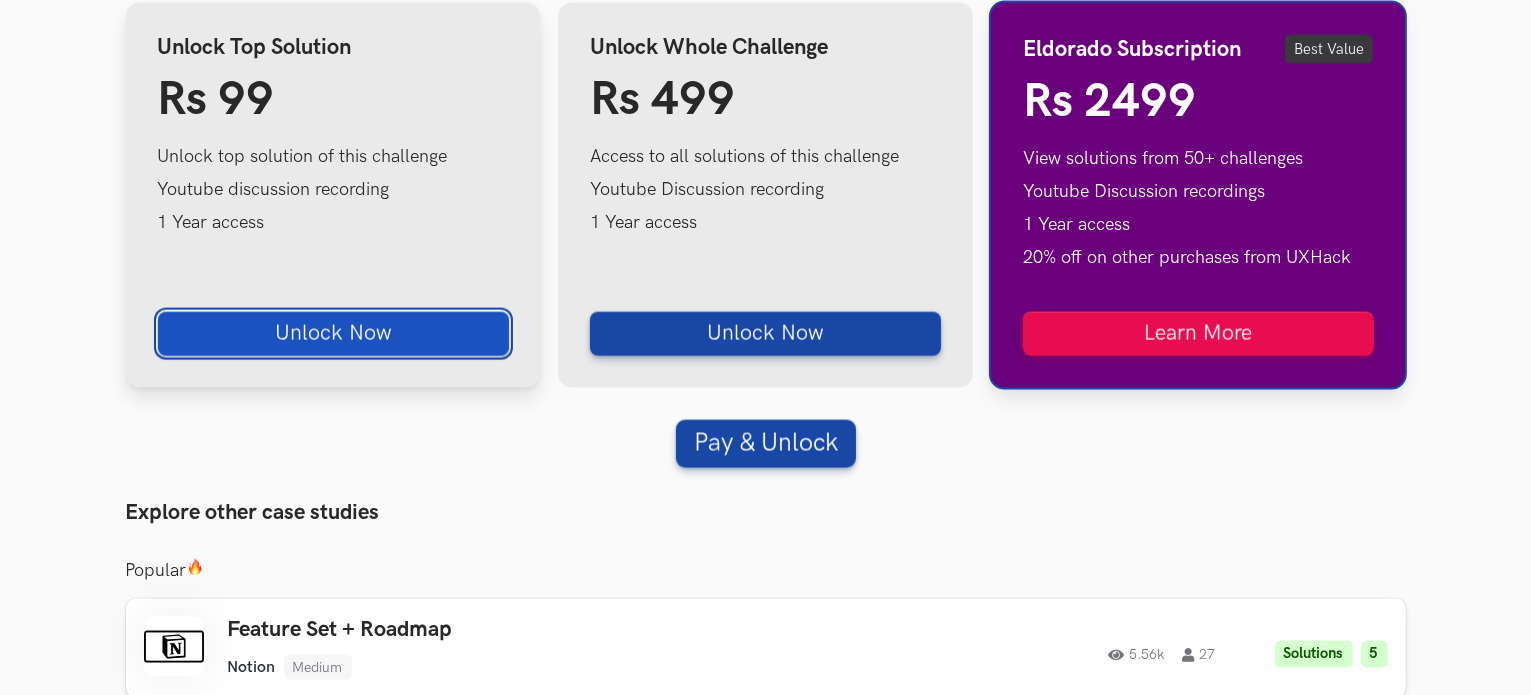click on "Unlock Now" at bounding box center (333, 334) 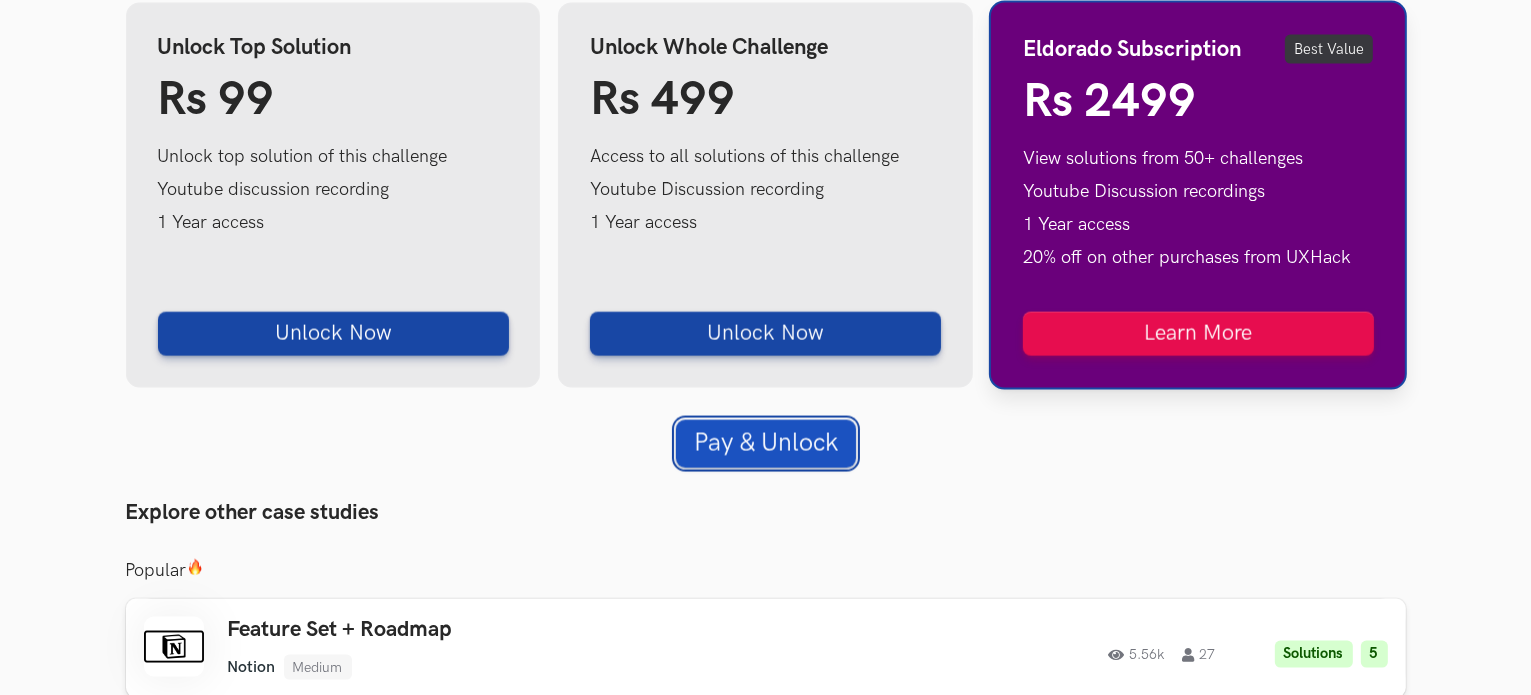 click on "Pay & Unlock" at bounding box center (766, 444) 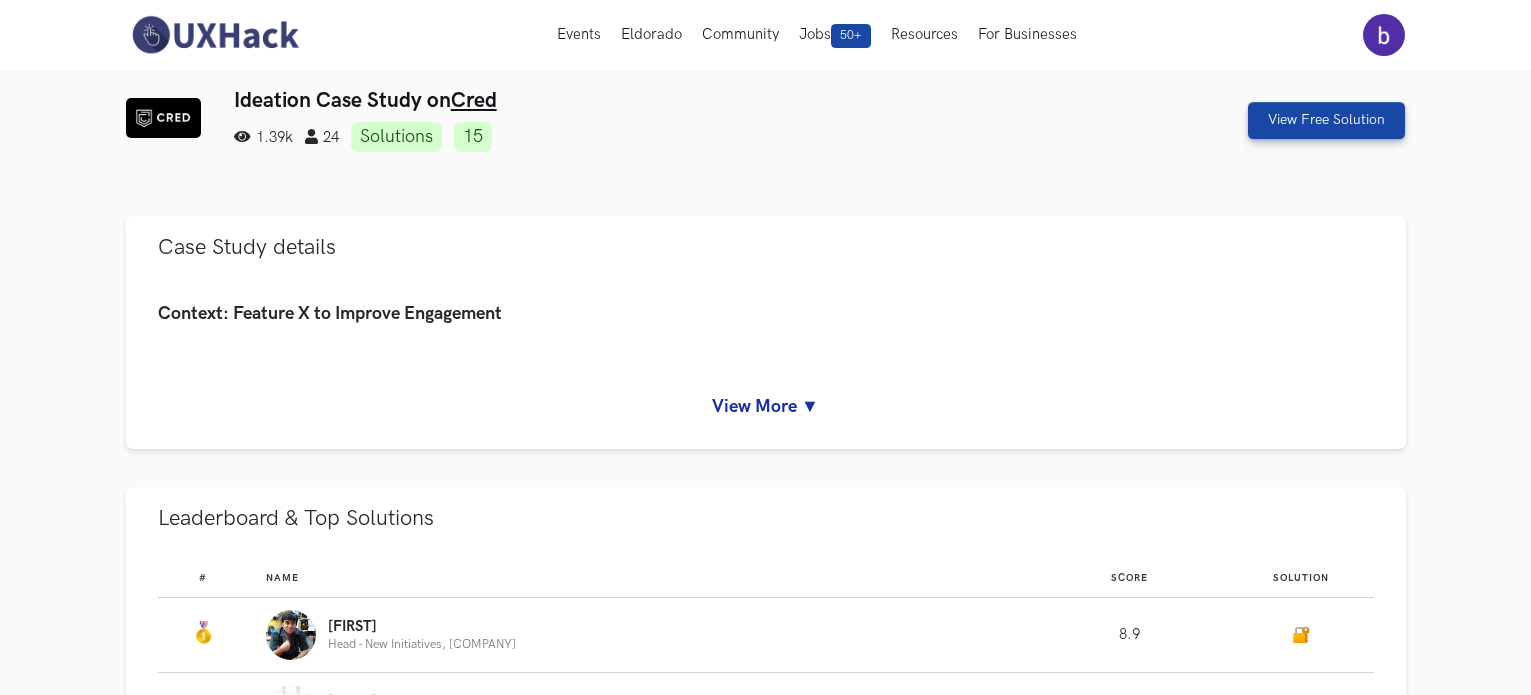 scroll, scrollTop: 0, scrollLeft: 0, axis: both 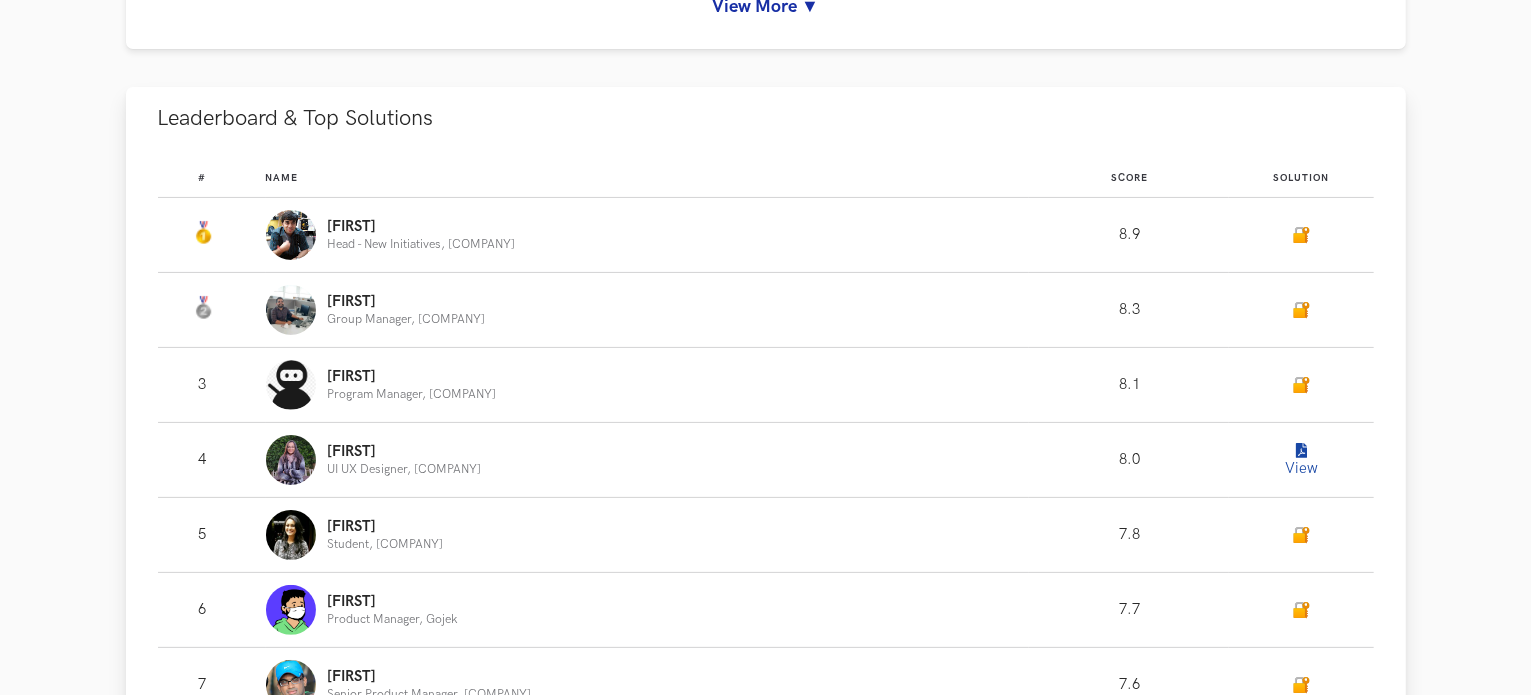 click on "View" at bounding box center [1301, 460] 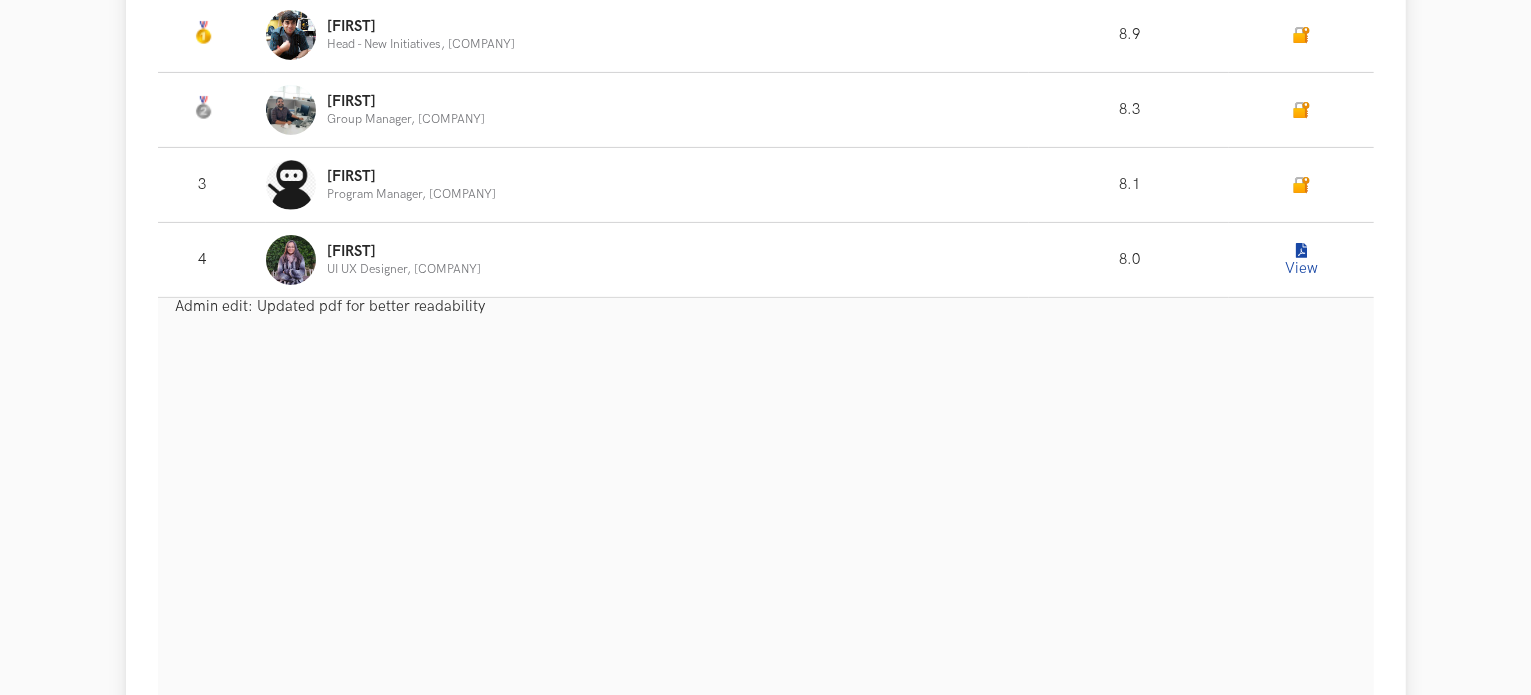 scroll, scrollTop: 1000, scrollLeft: 0, axis: vertical 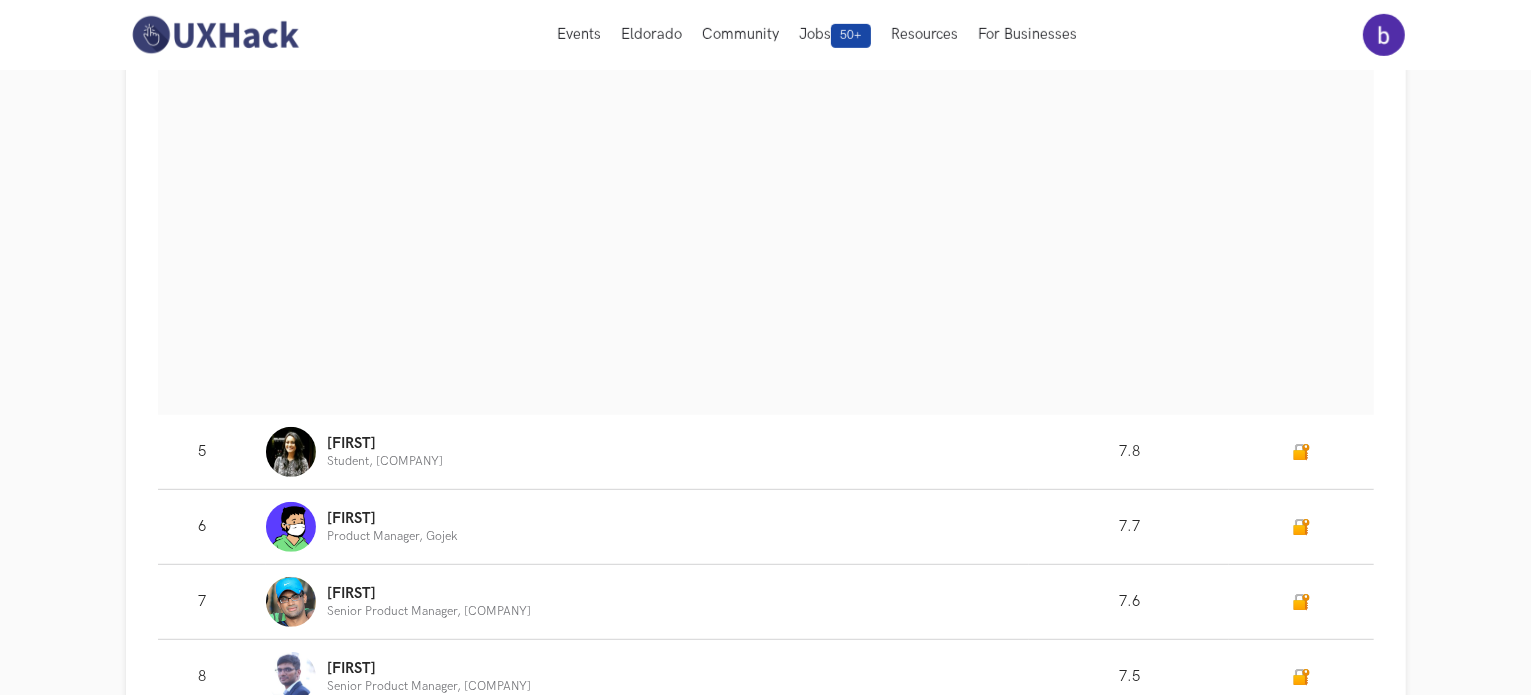 click on "Ideation Case Study on  Cred  1.39k  24 Solutions 15 View Free Solution Case Study details Context: Feature X to Improve Engagement Cred is striving to become a community of creditworthy users. To enable this future, Cred started out as an app that helps users pay their credit card bills and users are rewarded by a virtual currency called Cred Coins & gems. These coins & gems can then be used for actual transactions like F&B vouchers, cashback, entertainment etc. To further increase the engagement of credit card users, Cred has recently come up with some exciting offerings and features. These include #Stash, Lending, Pay Rent on Card etc. on enabling credit linked transactions, as well as Live Masterclass sessions for its users where they can use coins to get exclusive discounts. While these features are exciting and will surely be looked forward to by its users, they continue to be more focused on ‘one-shot/once a month use cases’. i.e in essence, a user only needs to use the app once in a while." at bounding box center (765, 1371) 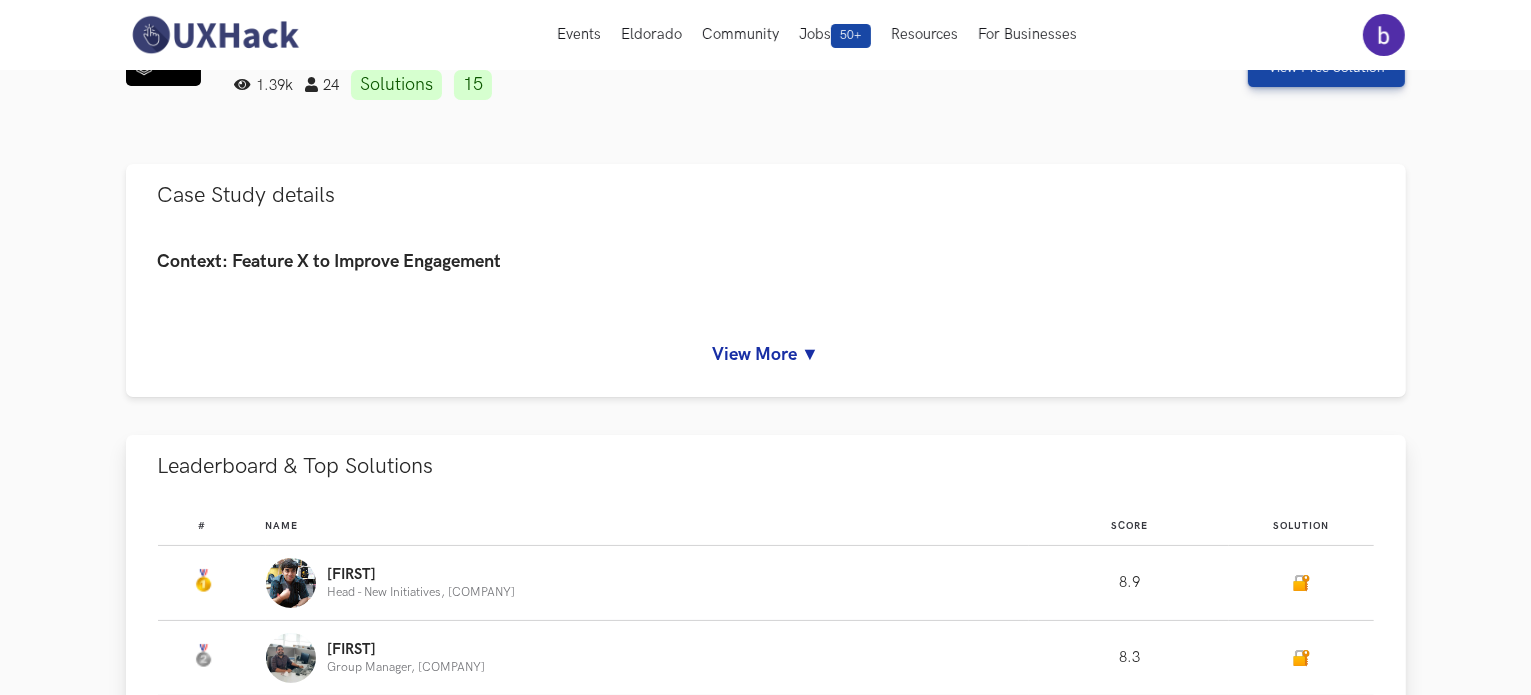 scroll, scrollTop: 0, scrollLeft: 0, axis: both 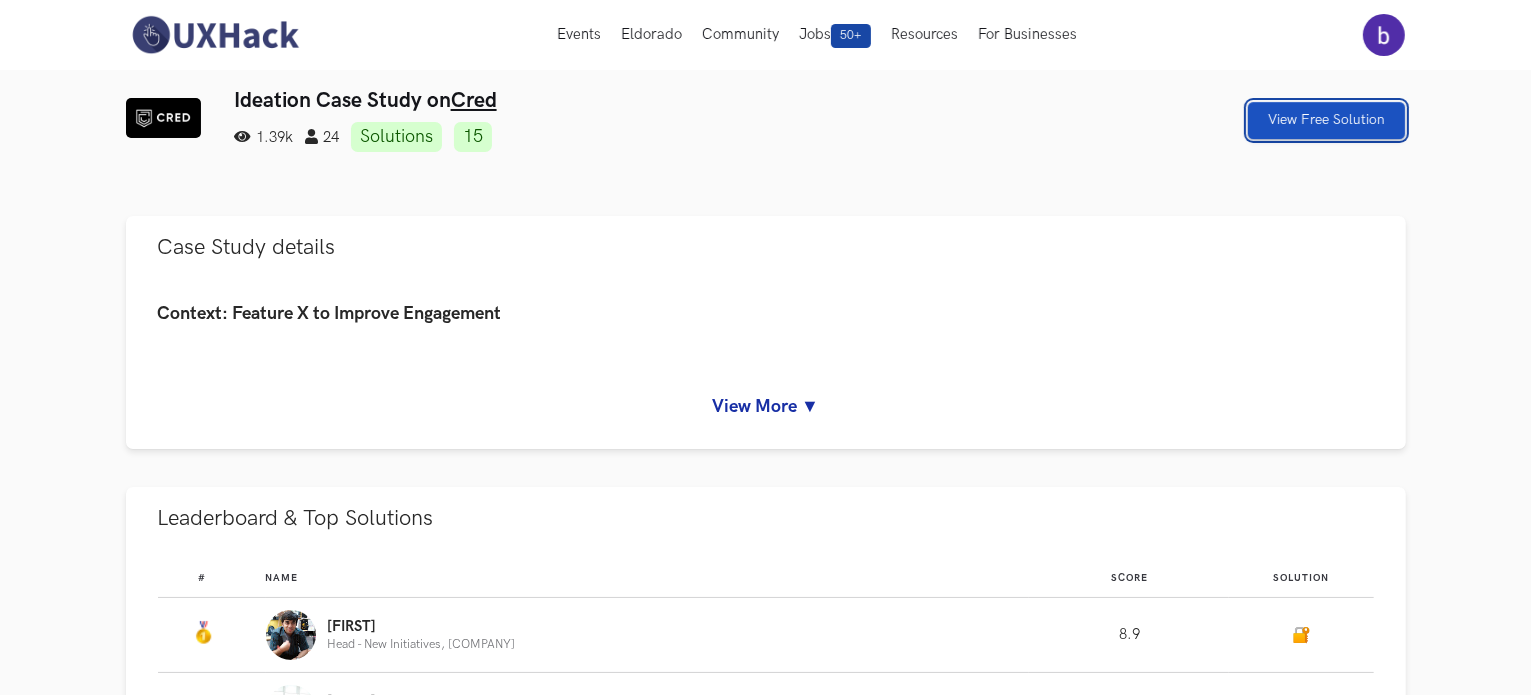 click on "View Free Solution" at bounding box center [1326, 120] 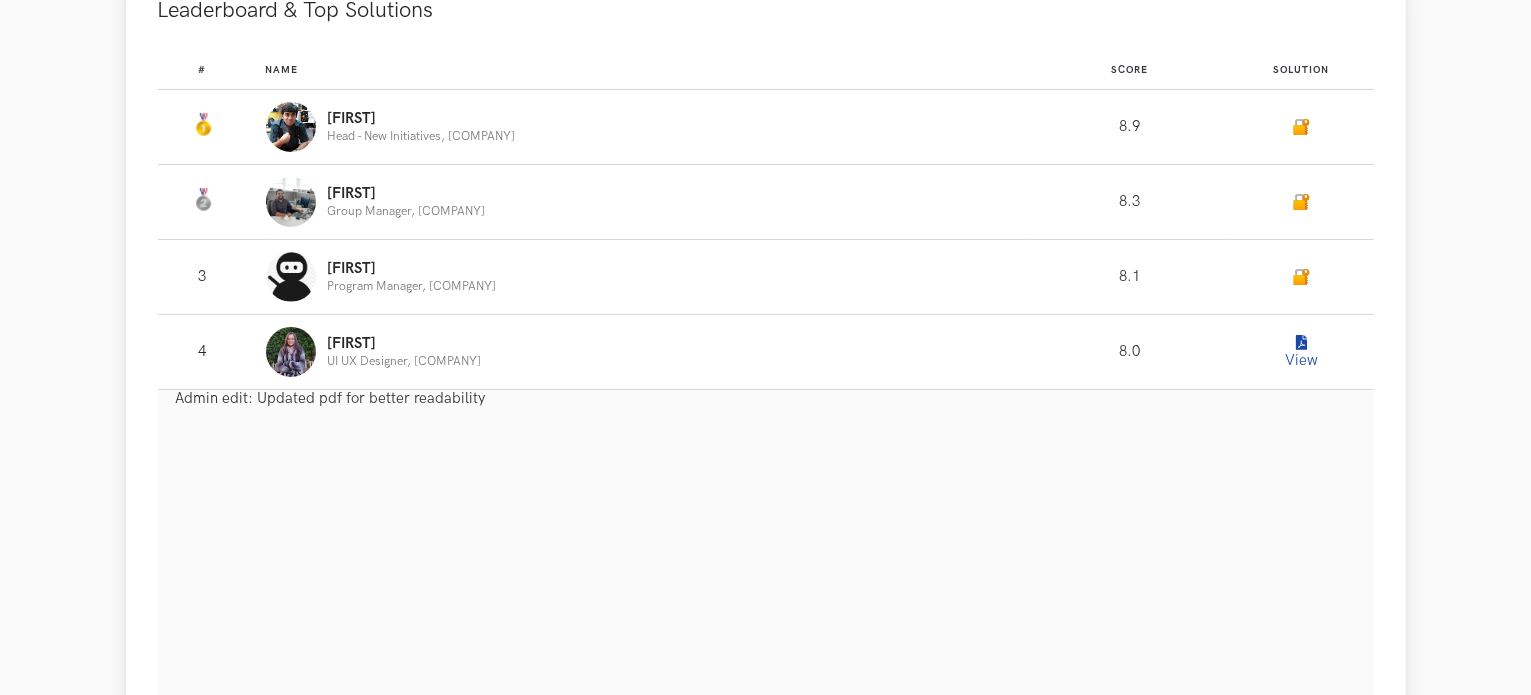 scroll, scrollTop: 556, scrollLeft: 0, axis: vertical 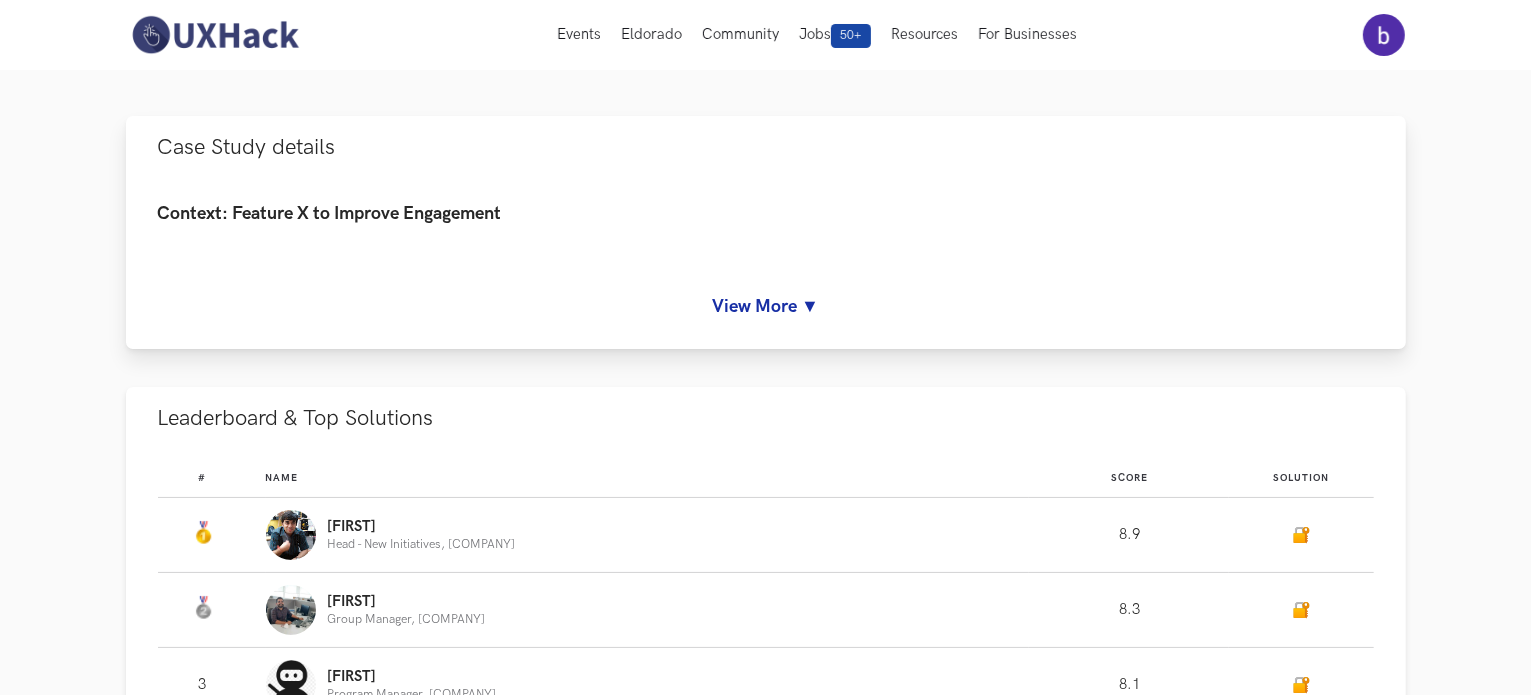 click on "View More ▼" at bounding box center [766, 306] 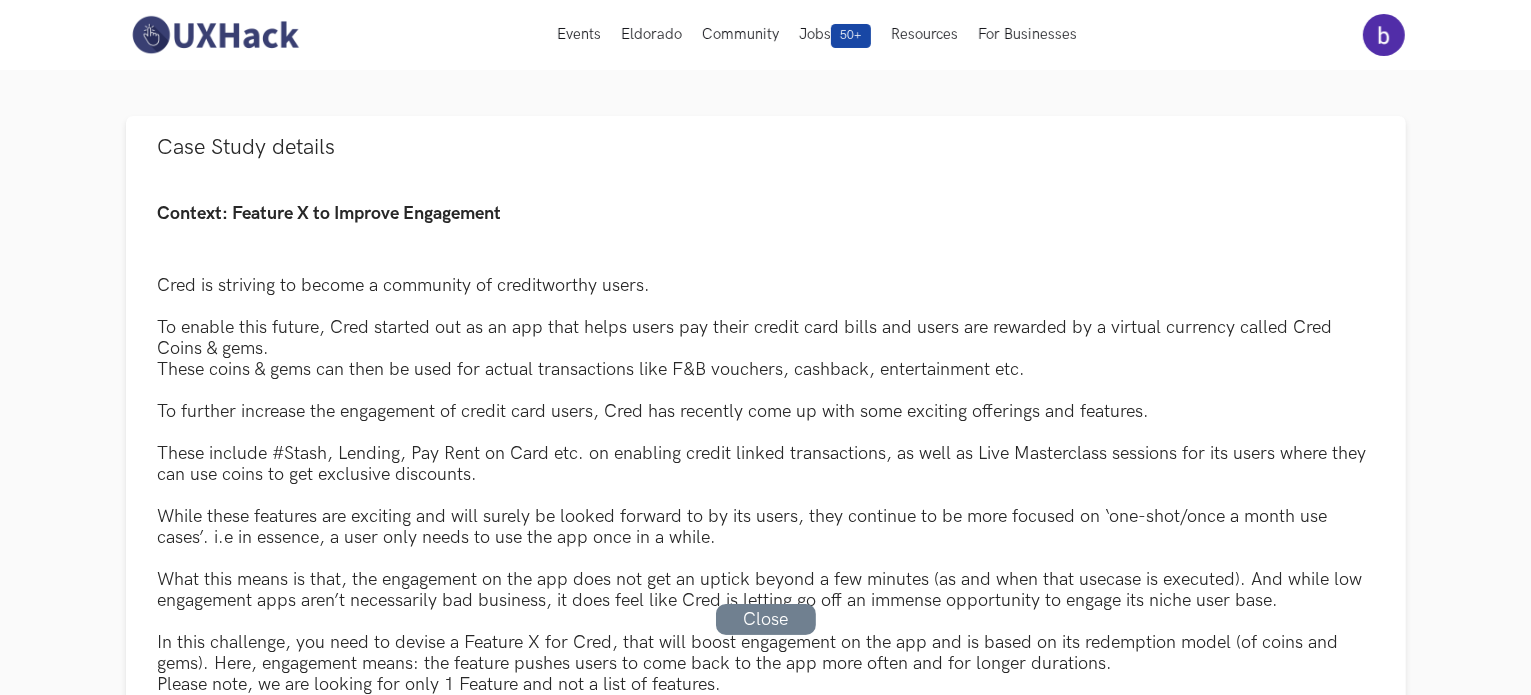 click on "Events  Live Eldorado Community Jobs  50+ Resources For Businesses Home My Profile Sign Out" at bounding box center (766, 35) 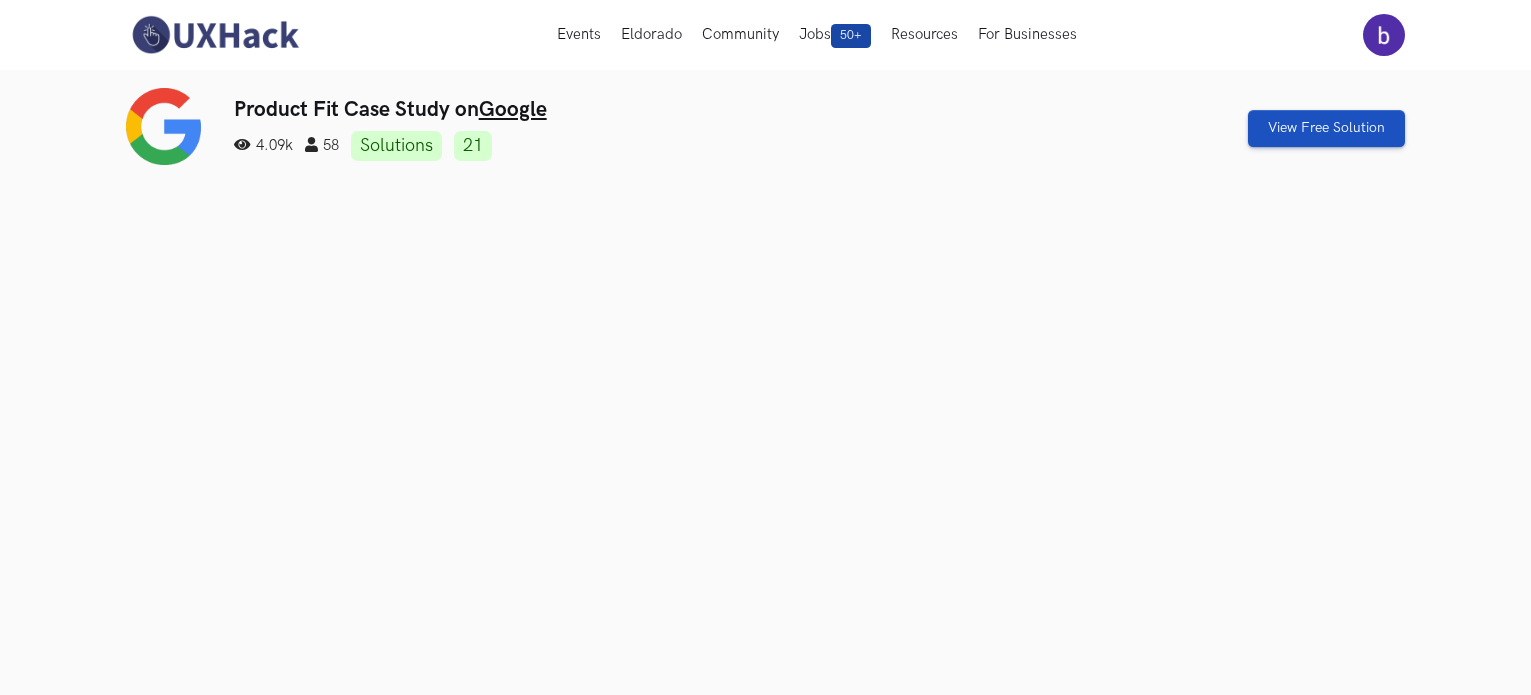 scroll, scrollTop: 0, scrollLeft: 0, axis: both 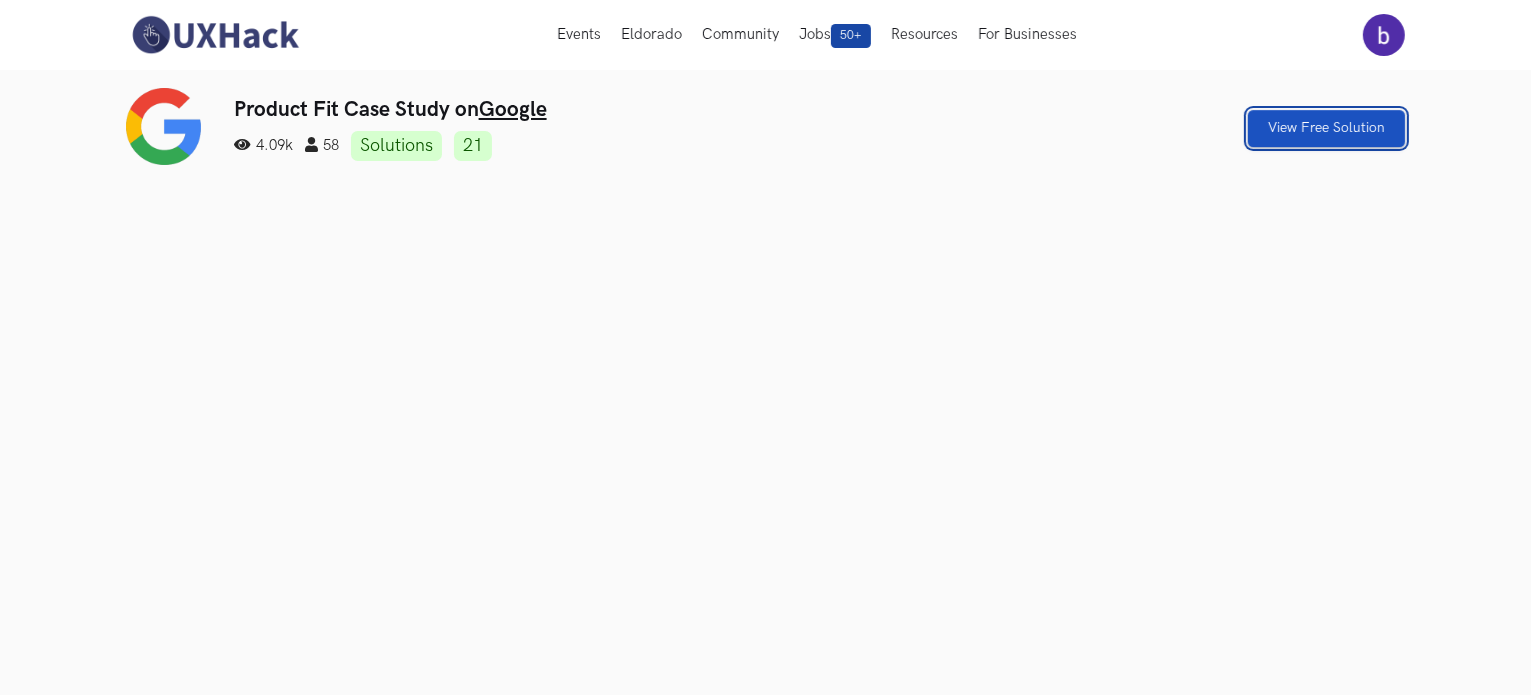 click on "View Free Solution" at bounding box center (1326, 128) 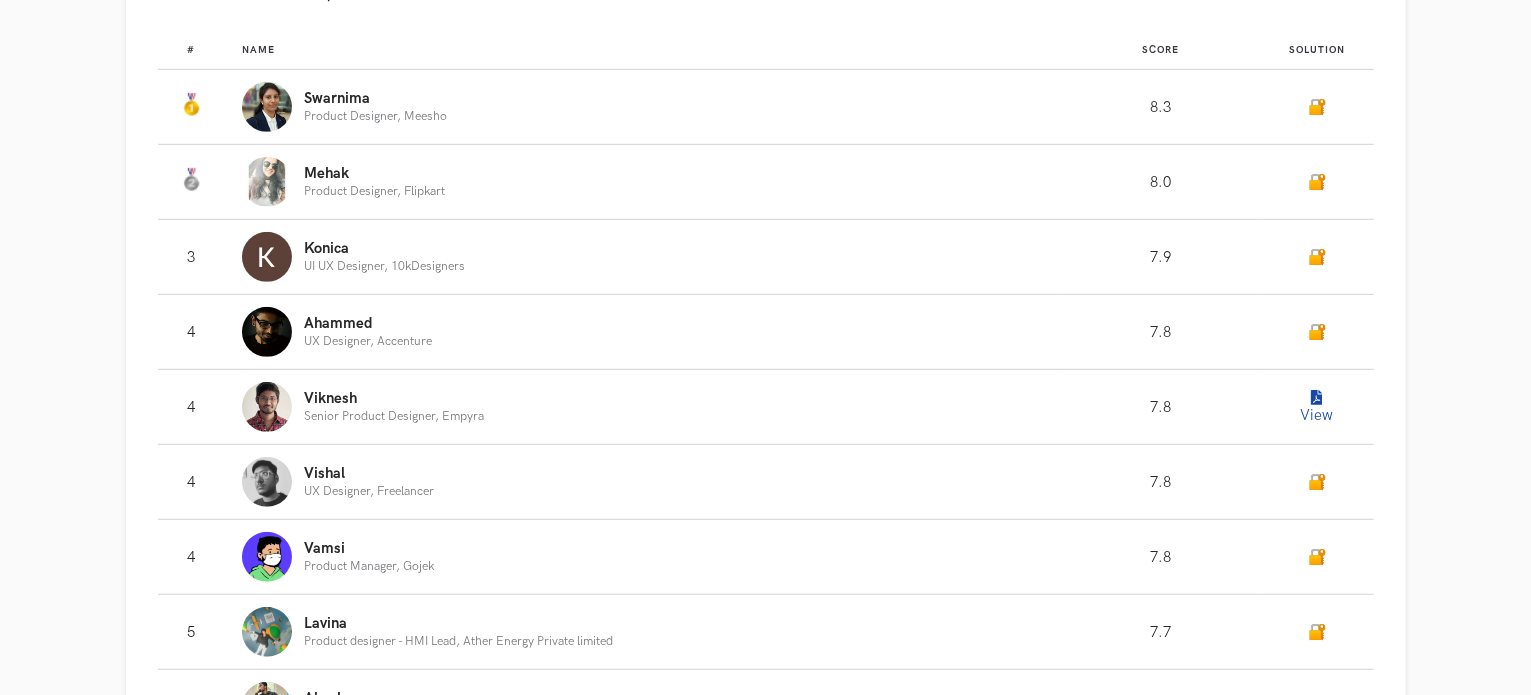 scroll, scrollTop: 1228, scrollLeft: 0, axis: vertical 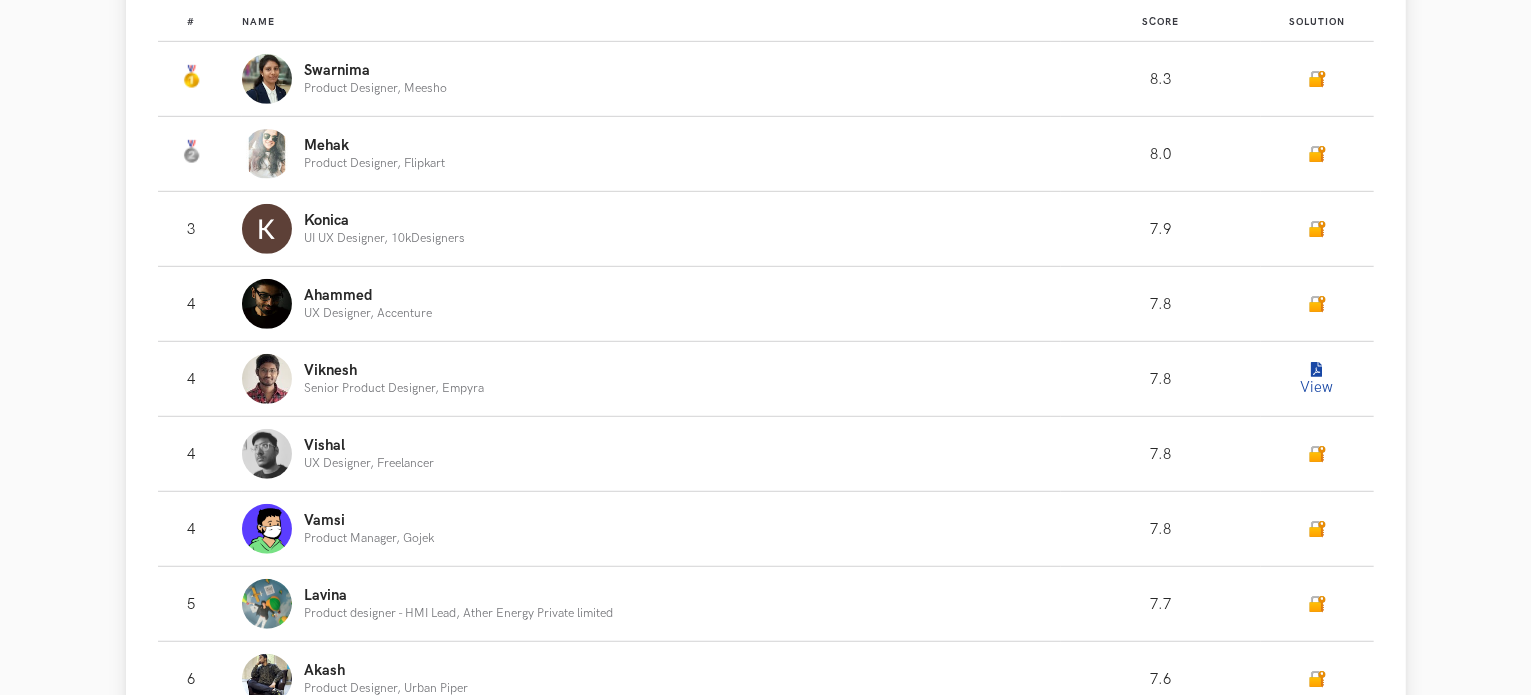 click at bounding box center (1317, 370) 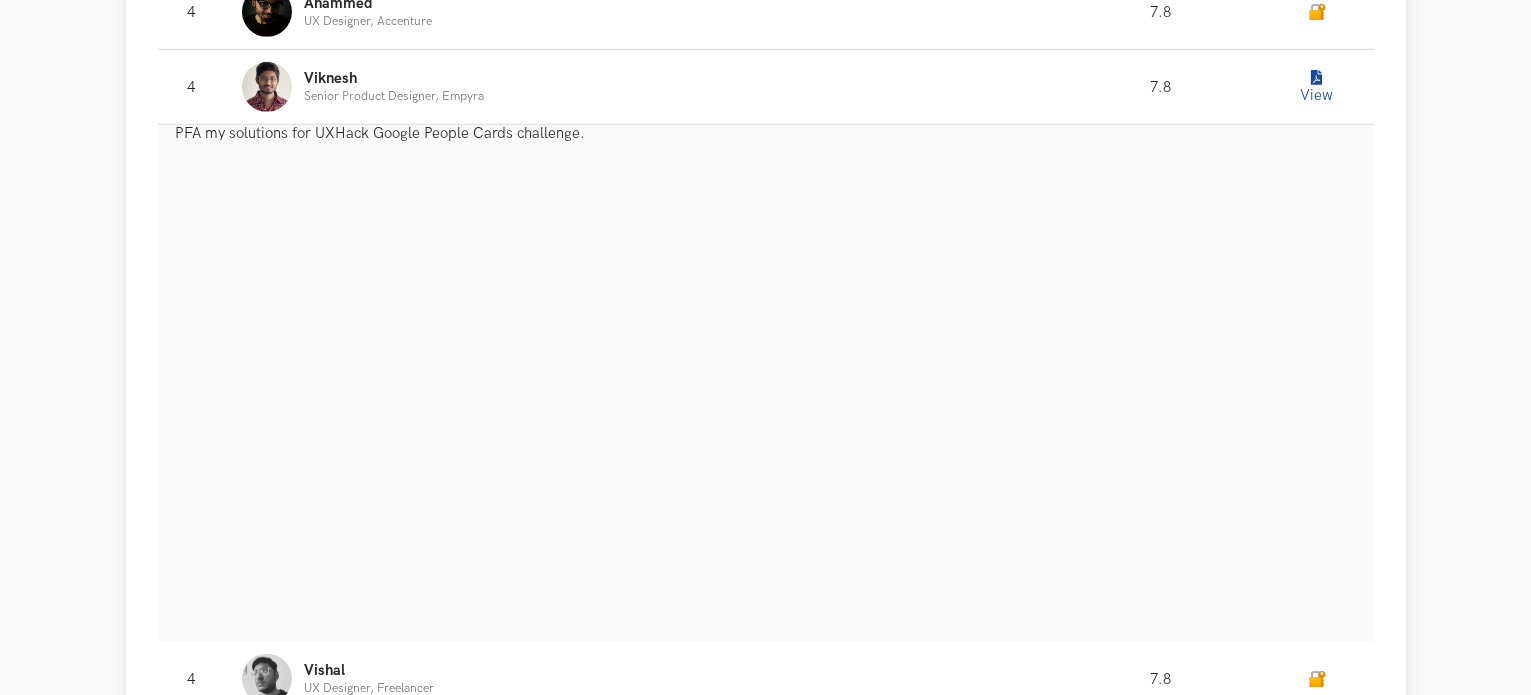 scroll, scrollTop: 1528, scrollLeft: 0, axis: vertical 